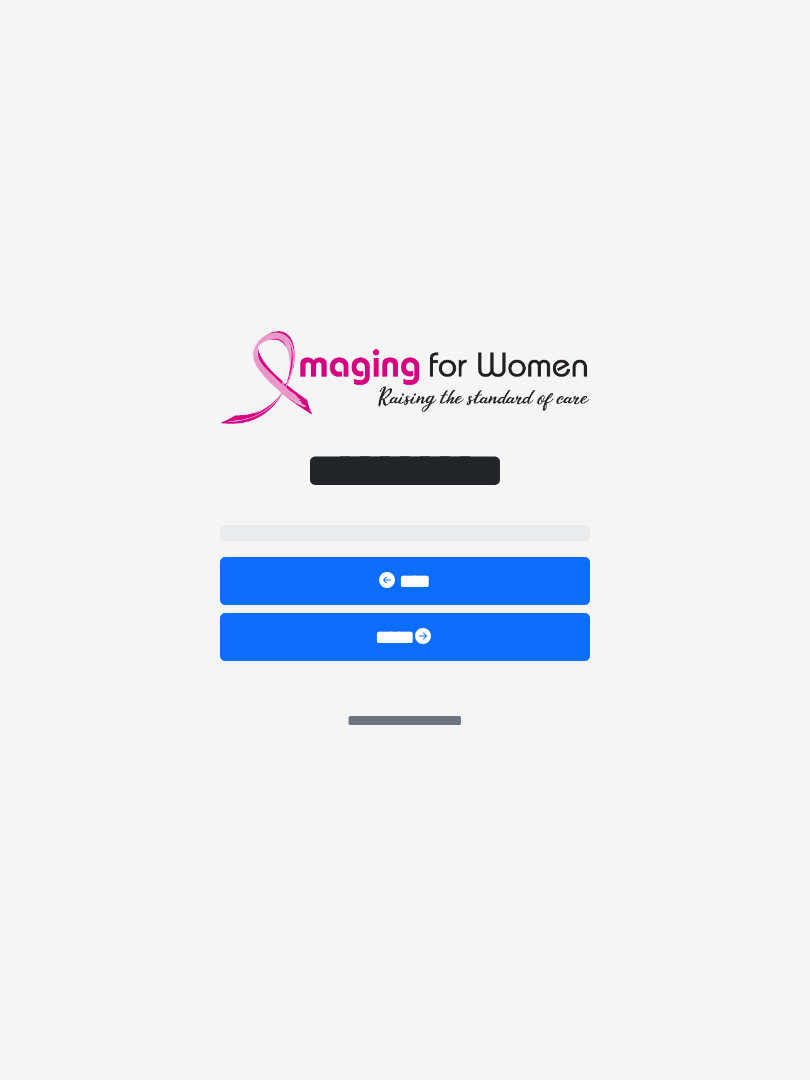 scroll, scrollTop: 0, scrollLeft: 0, axis: both 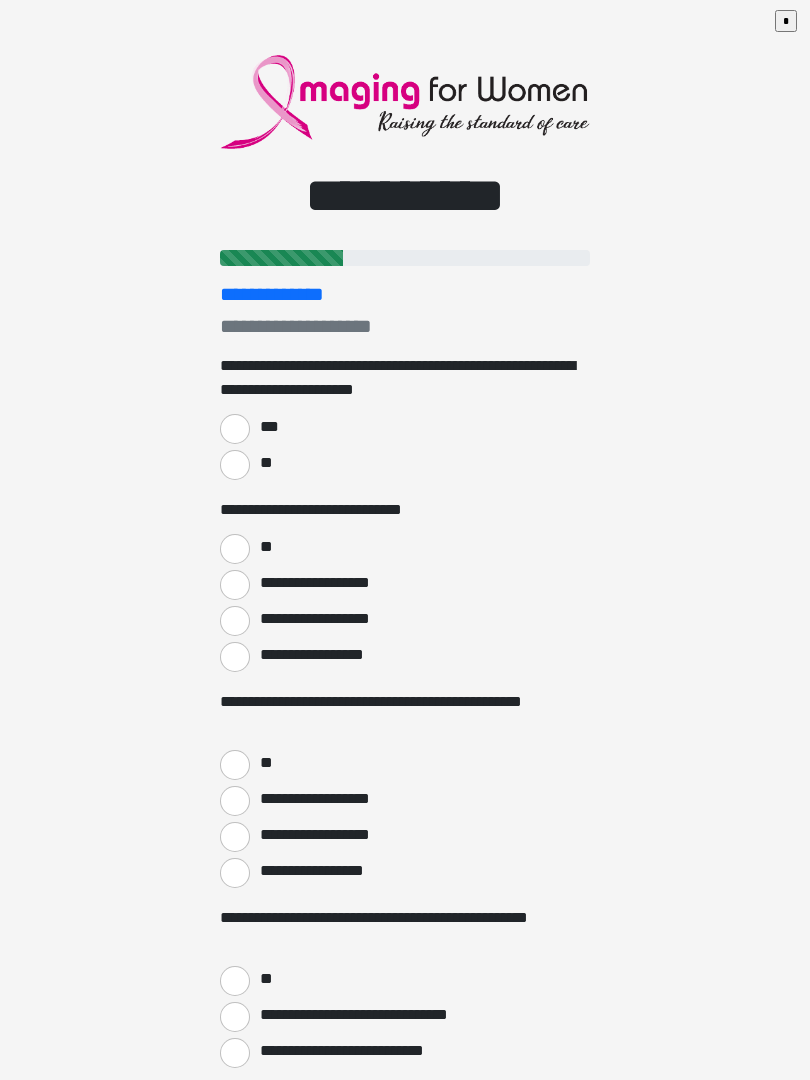 click on "**********" at bounding box center [405, 540] 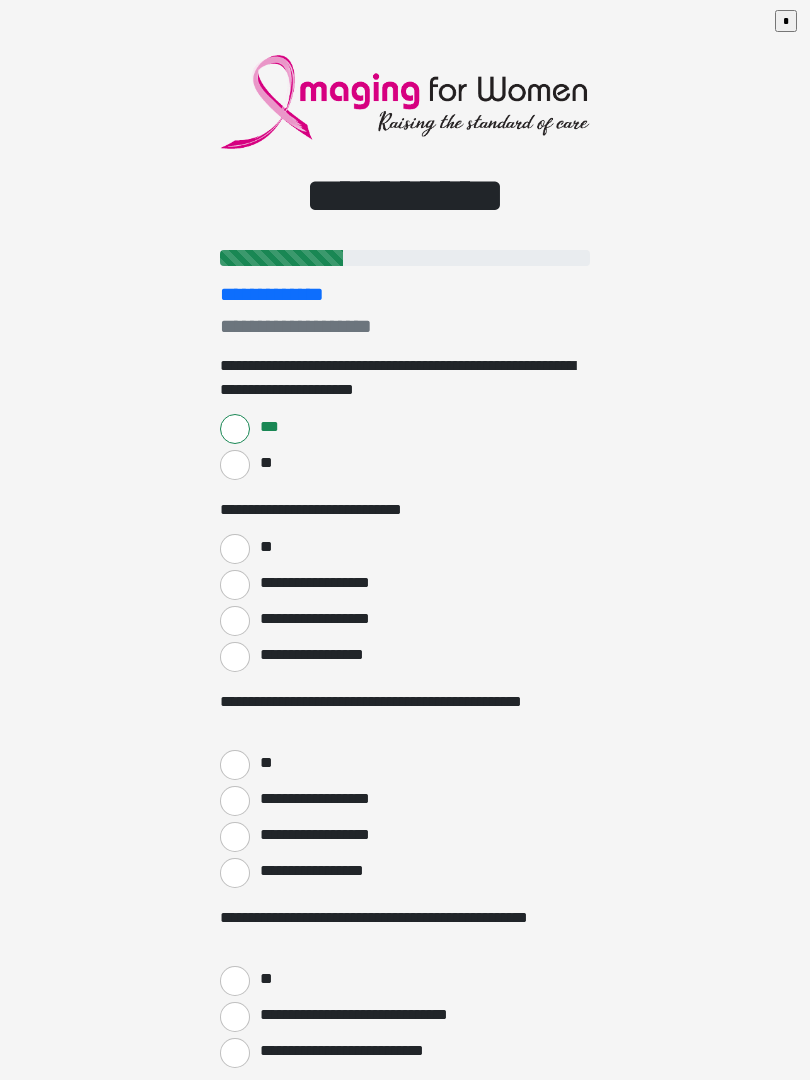 click on "**" at bounding box center [235, 549] 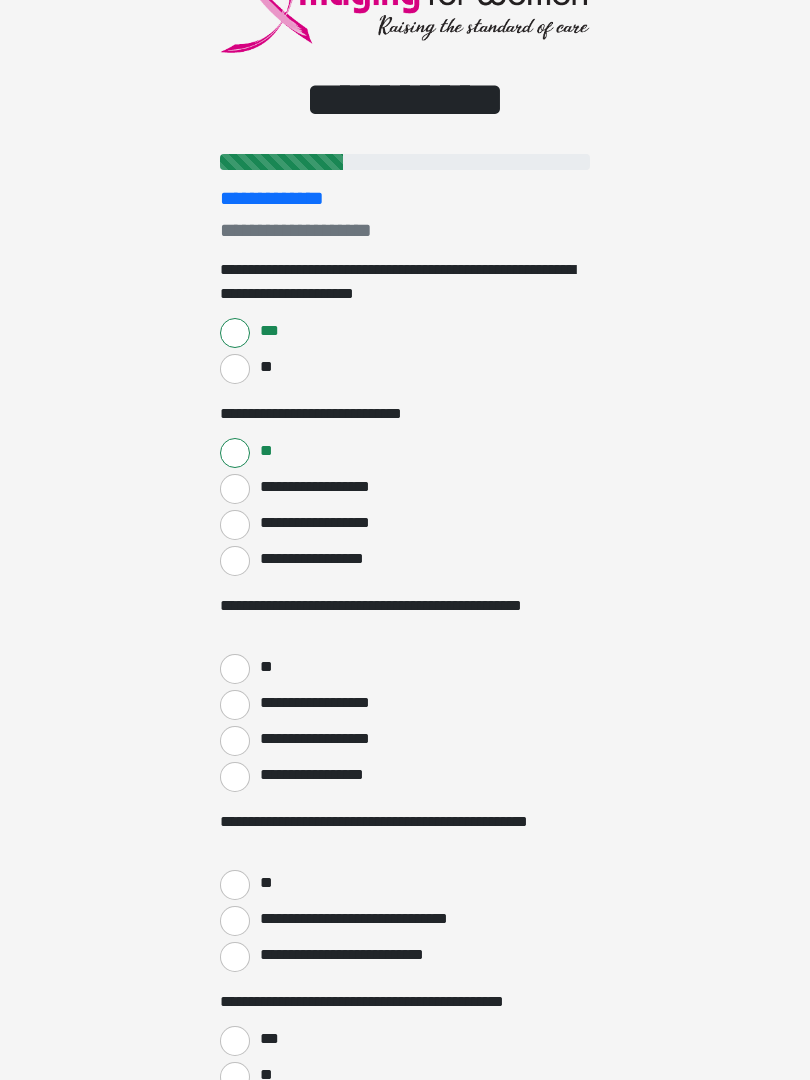 scroll, scrollTop: 96, scrollLeft: 0, axis: vertical 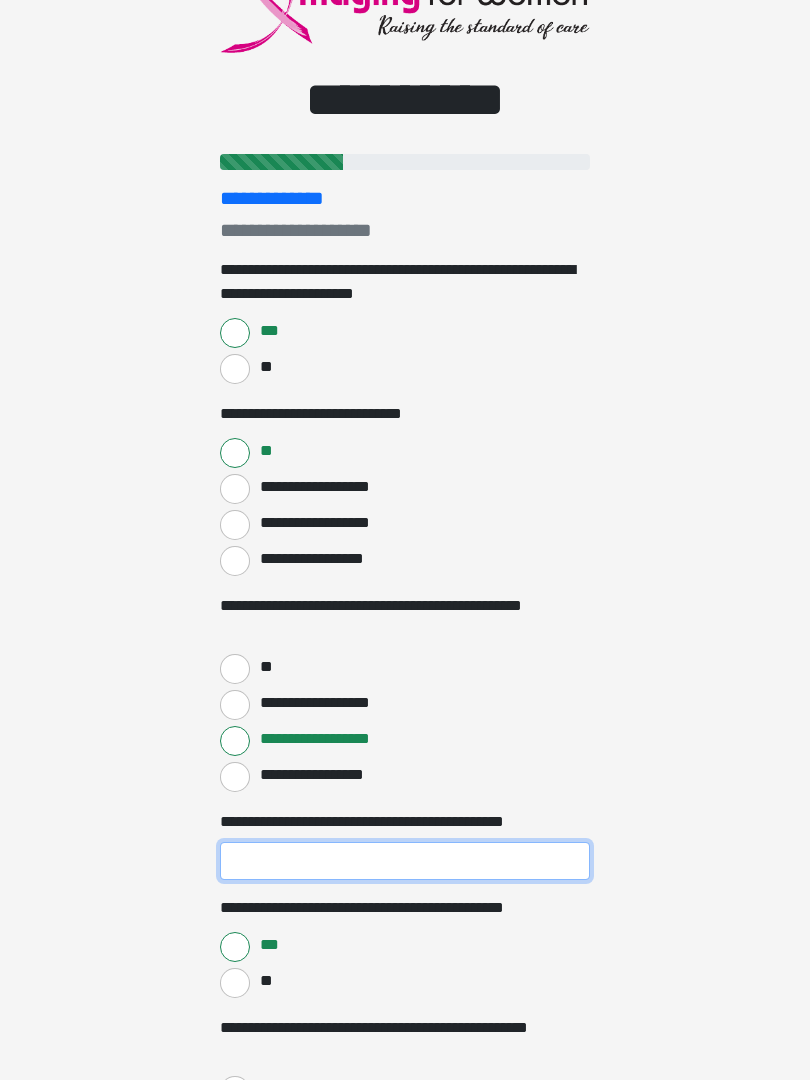 click on "**********" at bounding box center [405, 861] 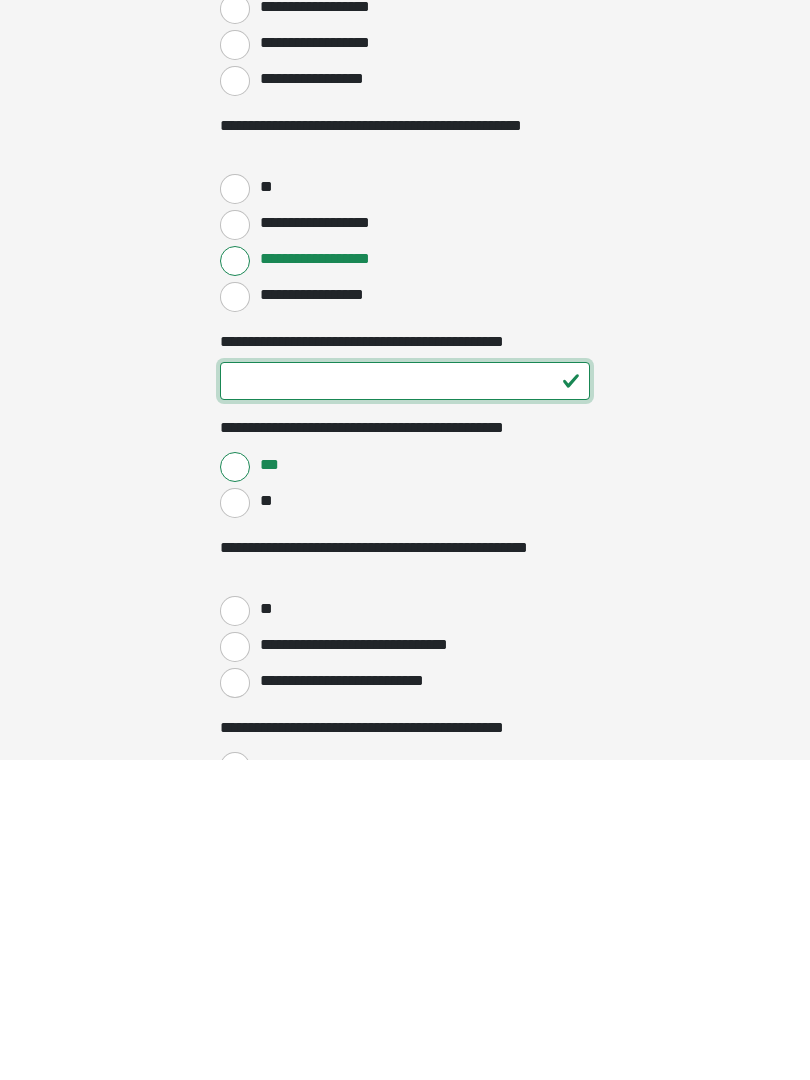 type on "**" 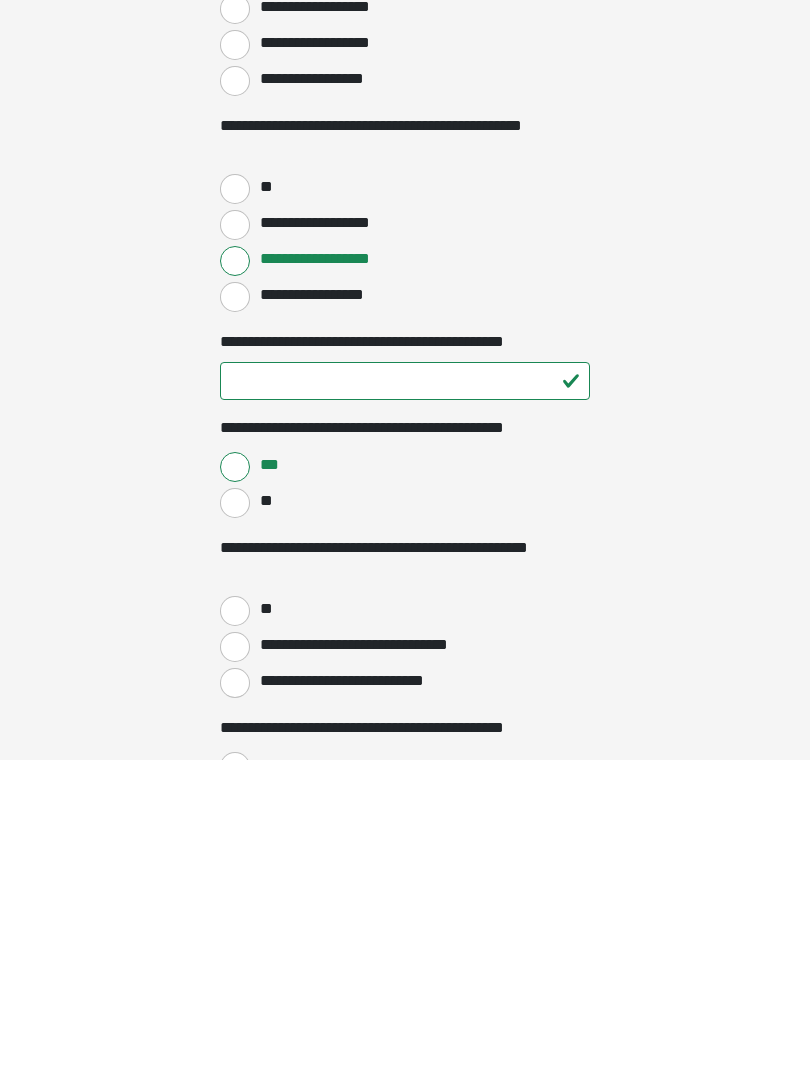 click on "**********" at bounding box center (405, 284) 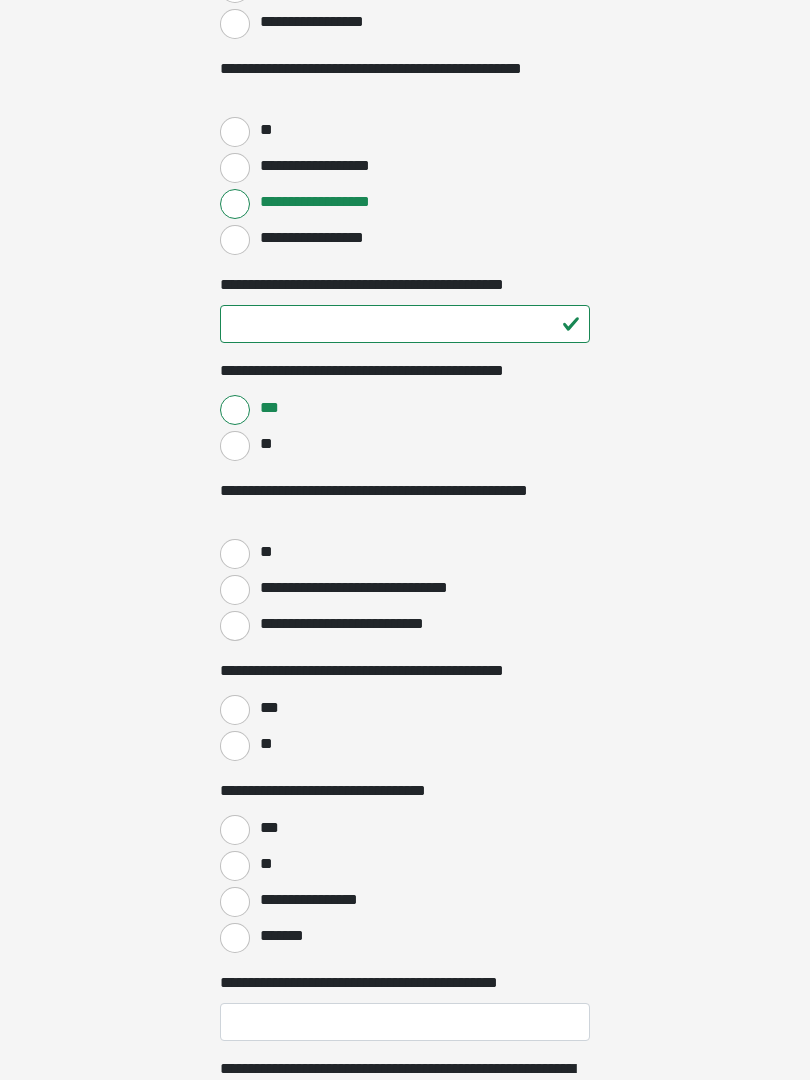 scroll, scrollTop: 632, scrollLeft: 0, axis: vertical 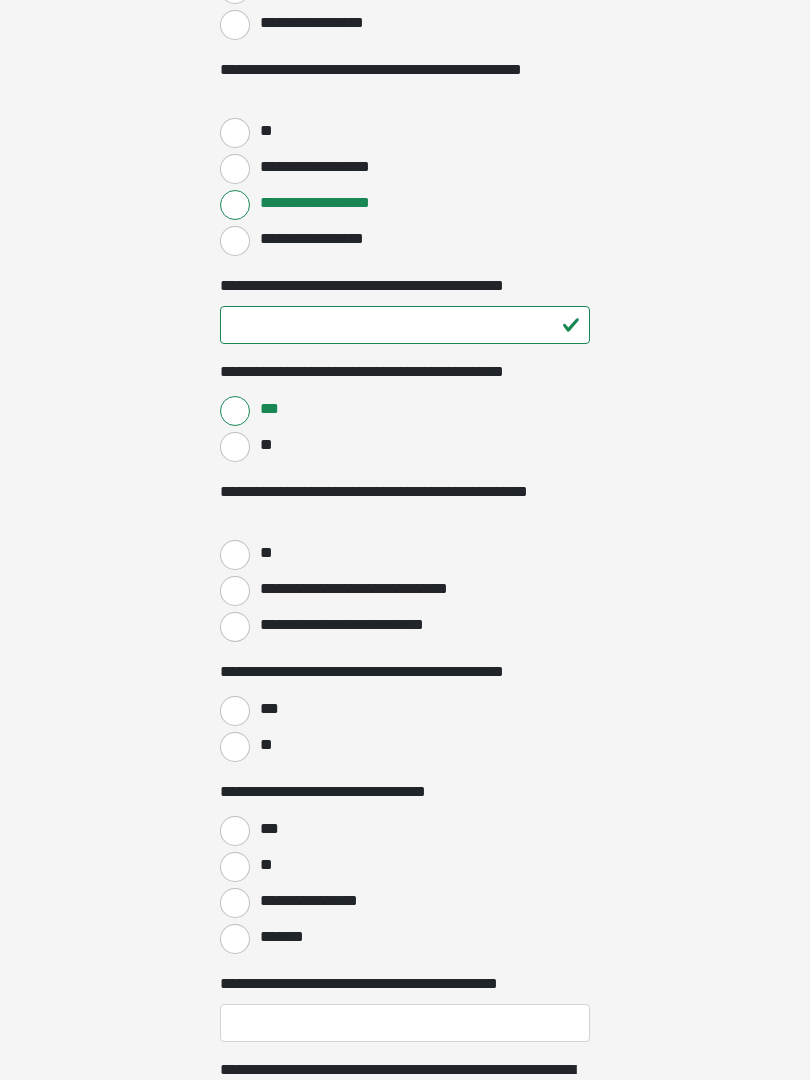 click on "**" at bounding box center [235, 555] 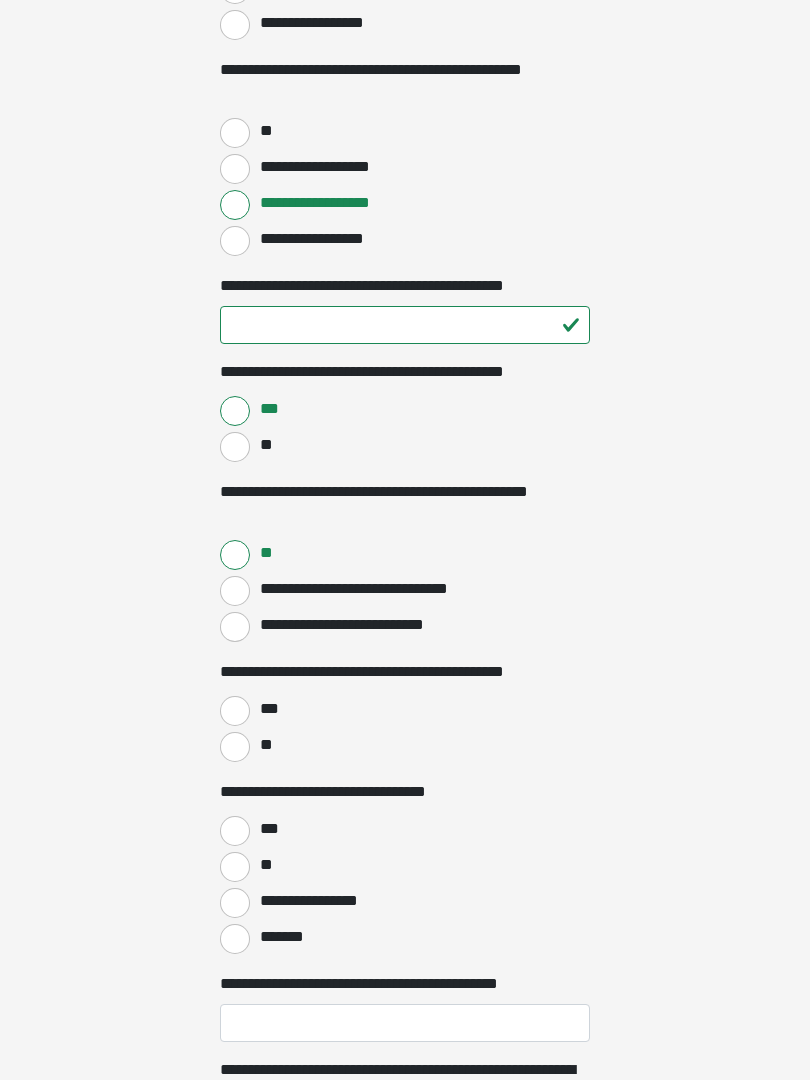 click on "***" at bounding box center (235, 711) 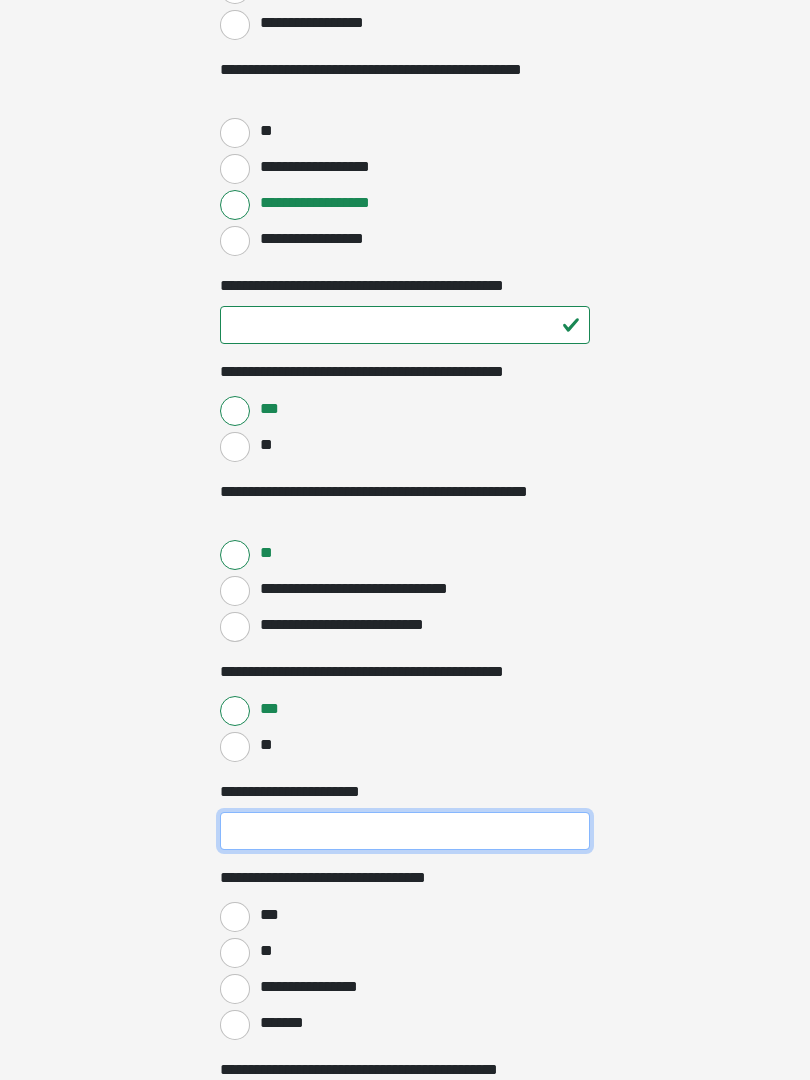 click on "**********" at bounding box center [405, 831] 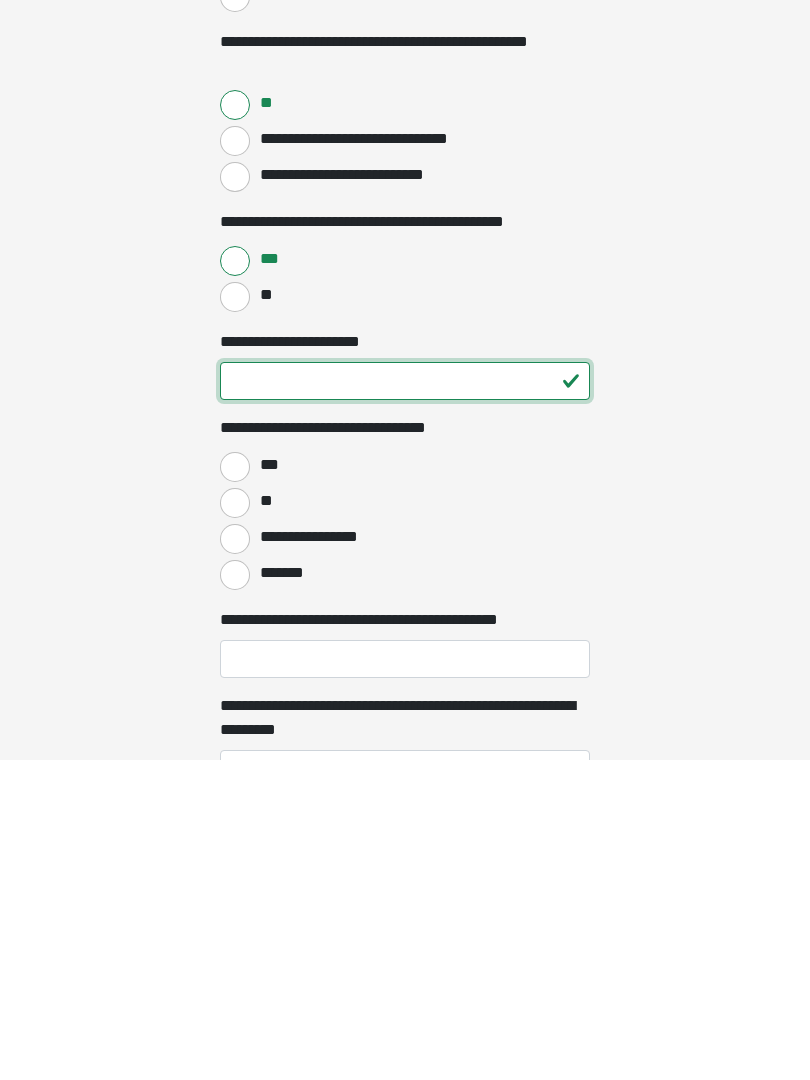 type on "**" 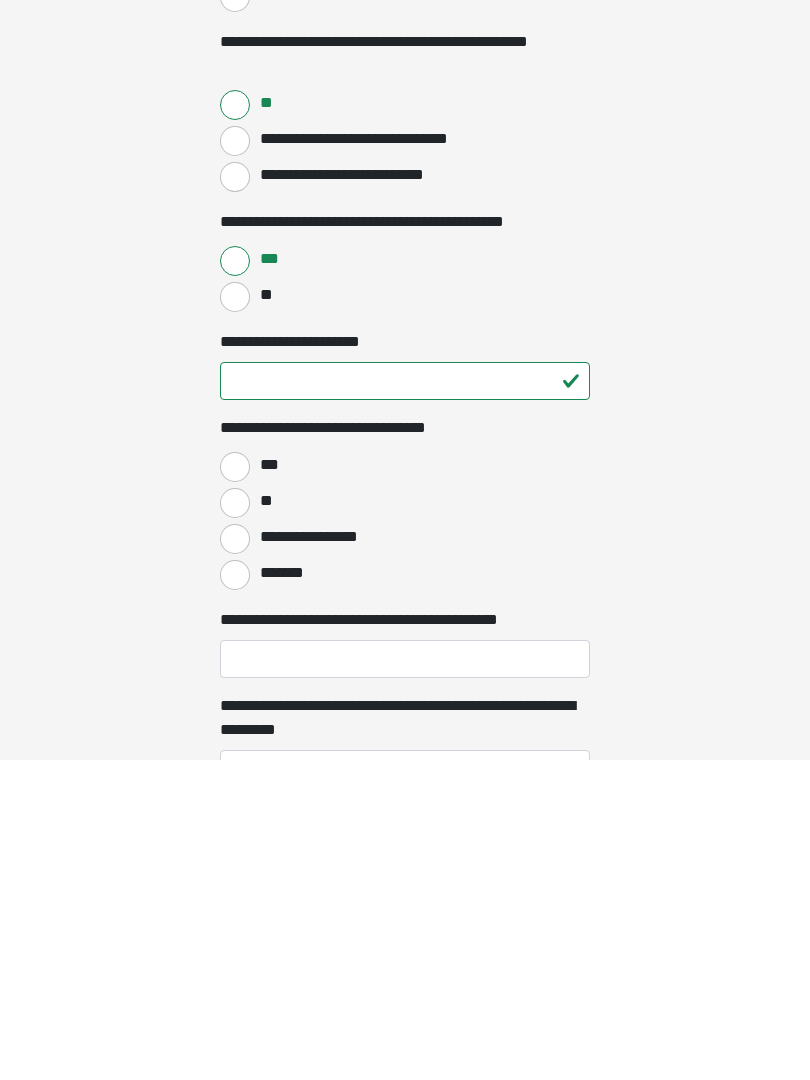 click on "**********" at bounding box center [235, 859] 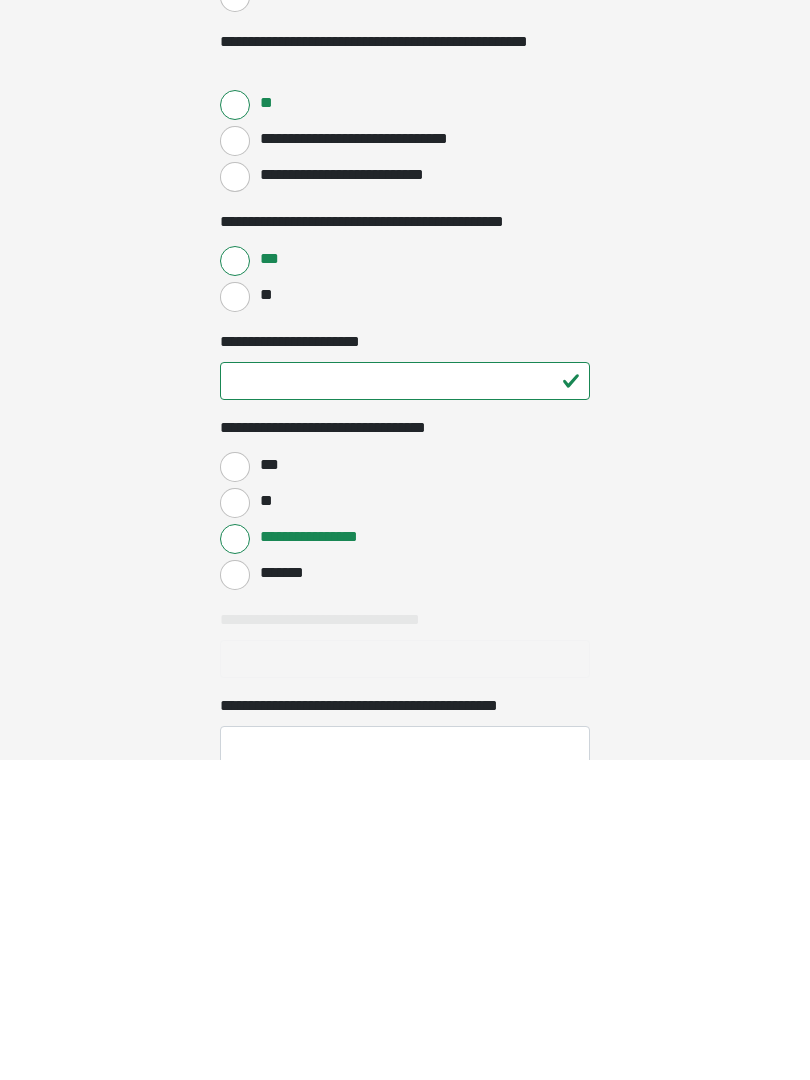 scroll, scrollTop: 1083, scrollLeft: 0, axis: vertical 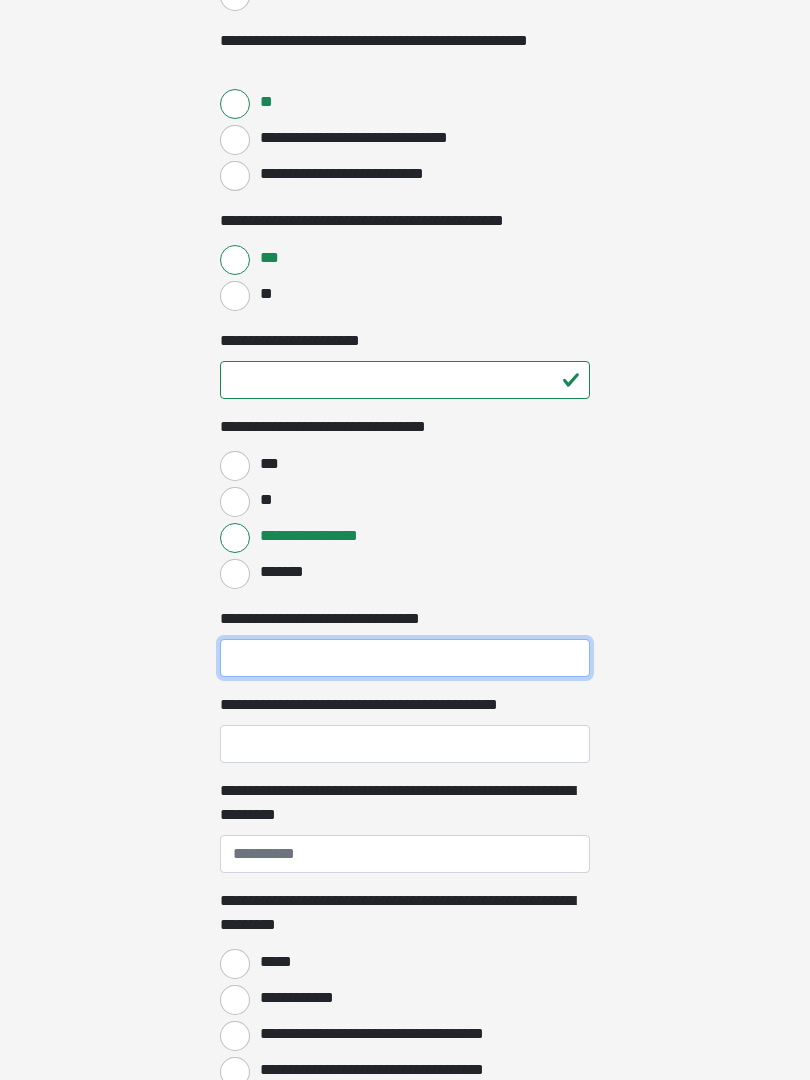 click on "**********" at bounding box center [405, 658] 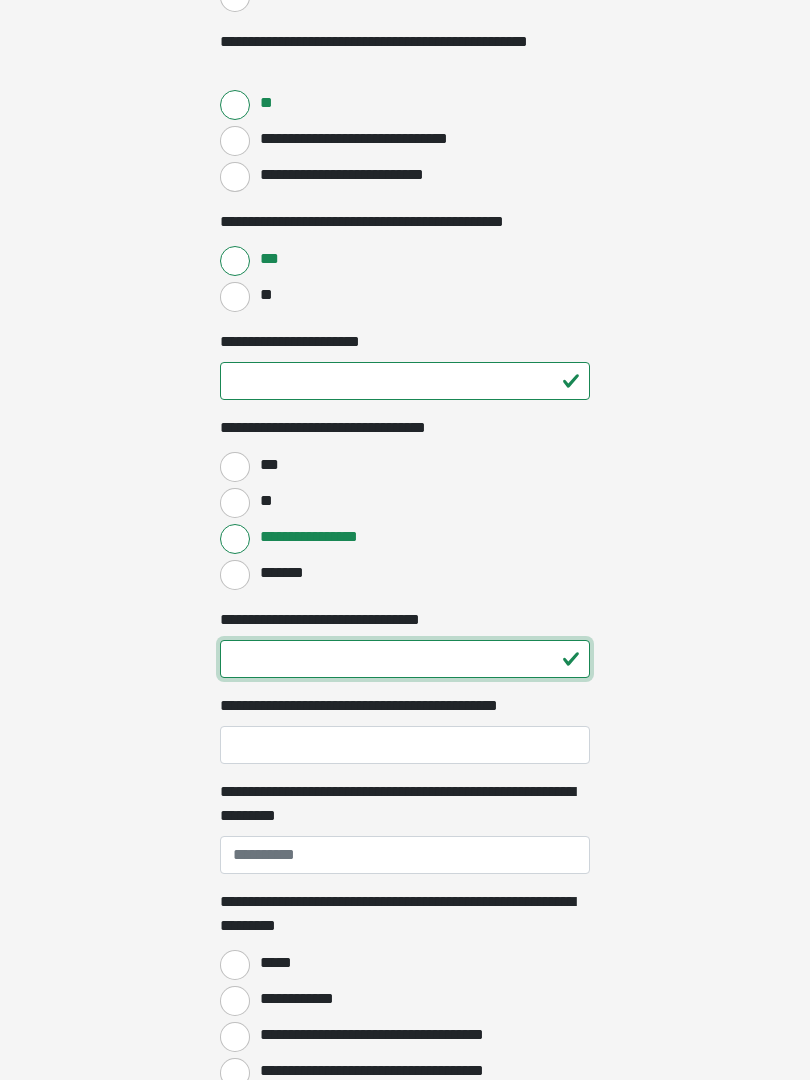 type on "**" 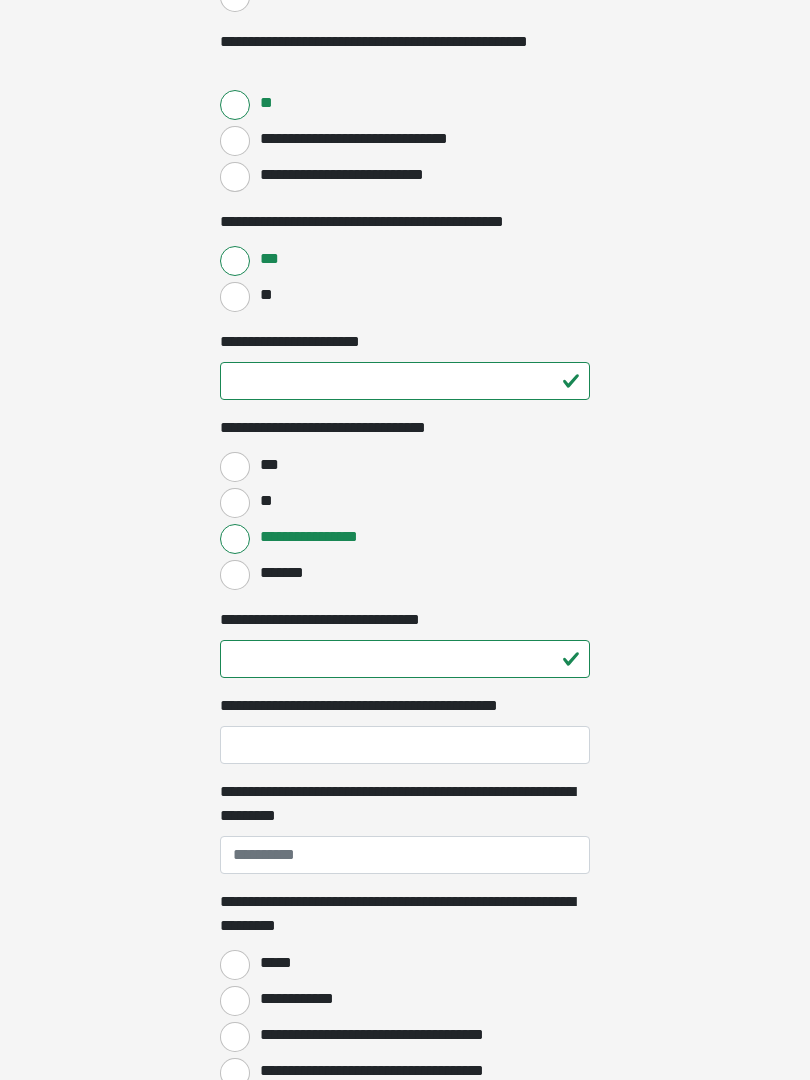 click on "**********" at bounding box center (405, -542) 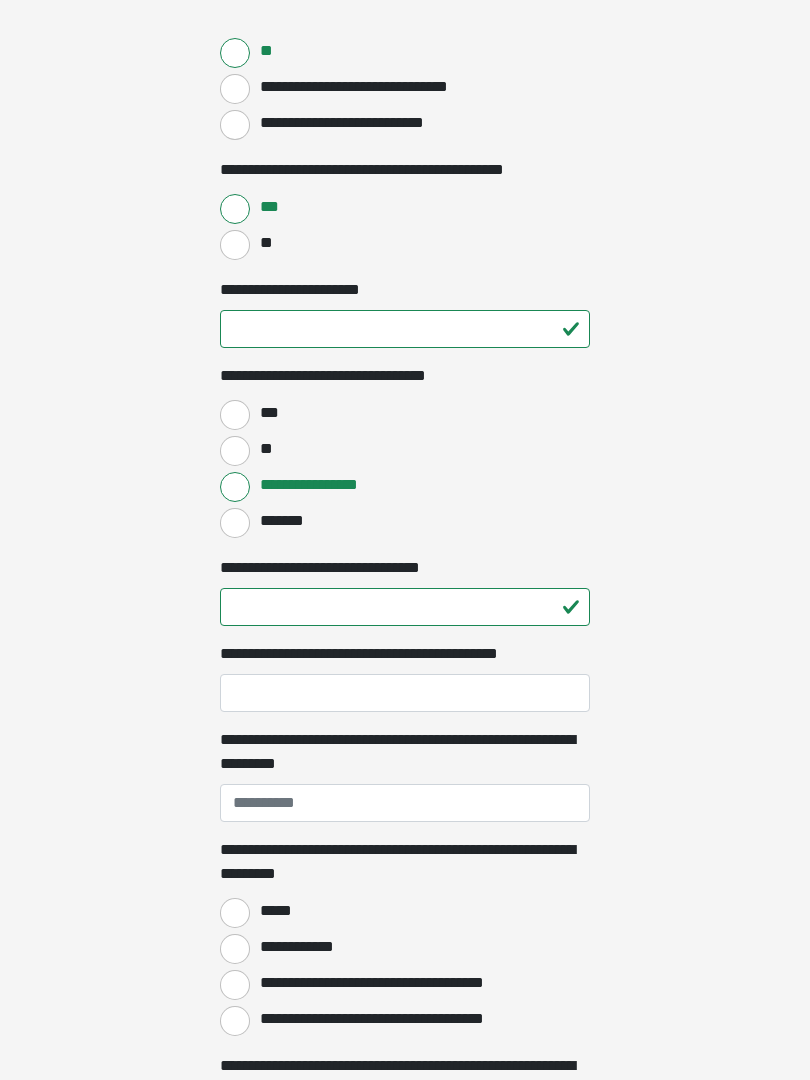 scroll, scrollTop: 1219, scrollLeft: 0, axis: vertical 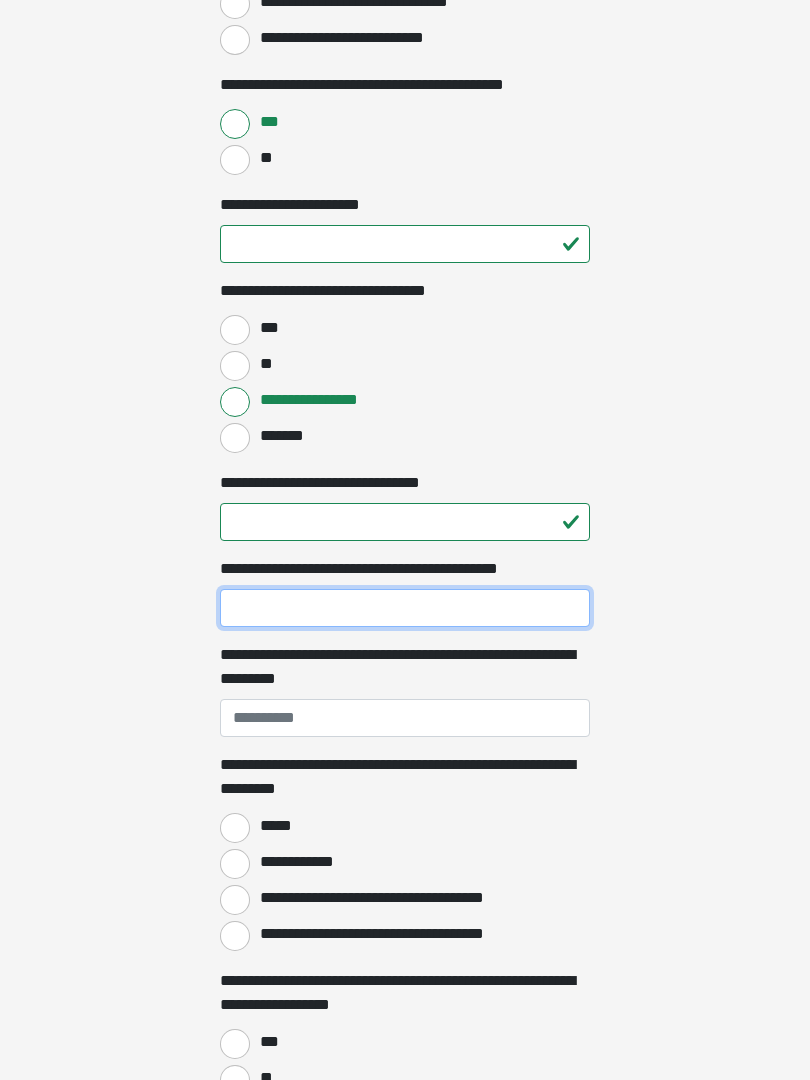 click on "**********" at bounding box center [405, 608] 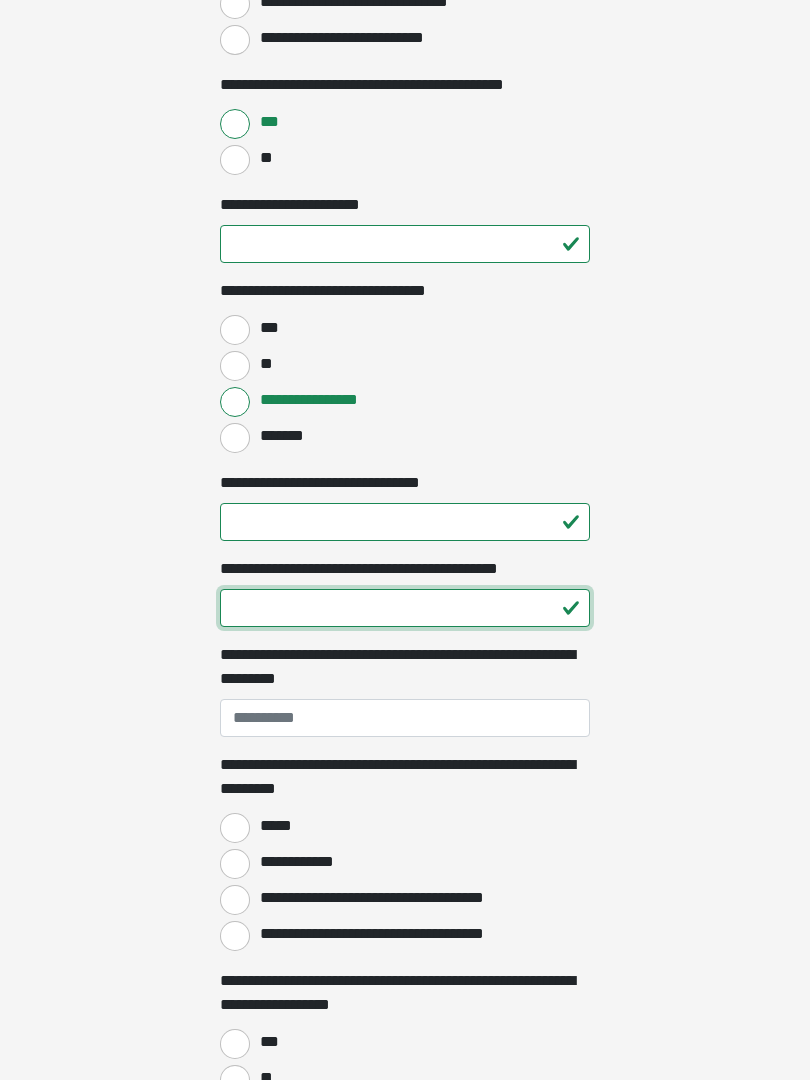type on "**" 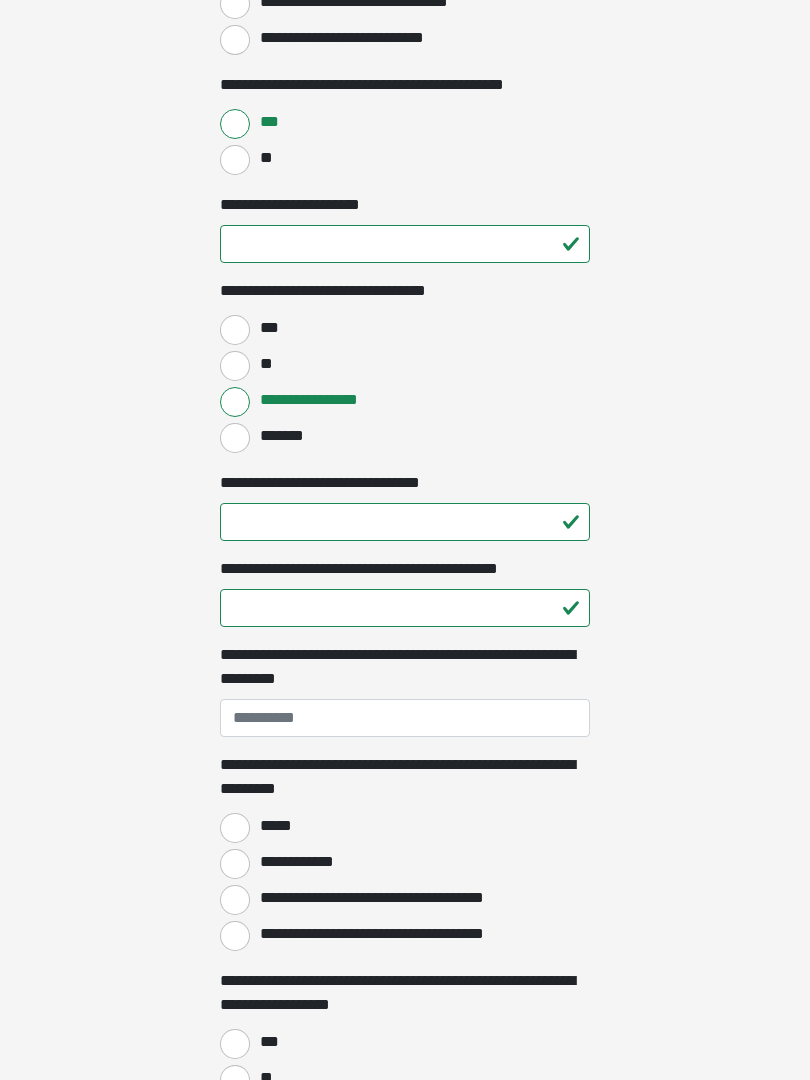click on "**********" at bounding box center [405, -679] 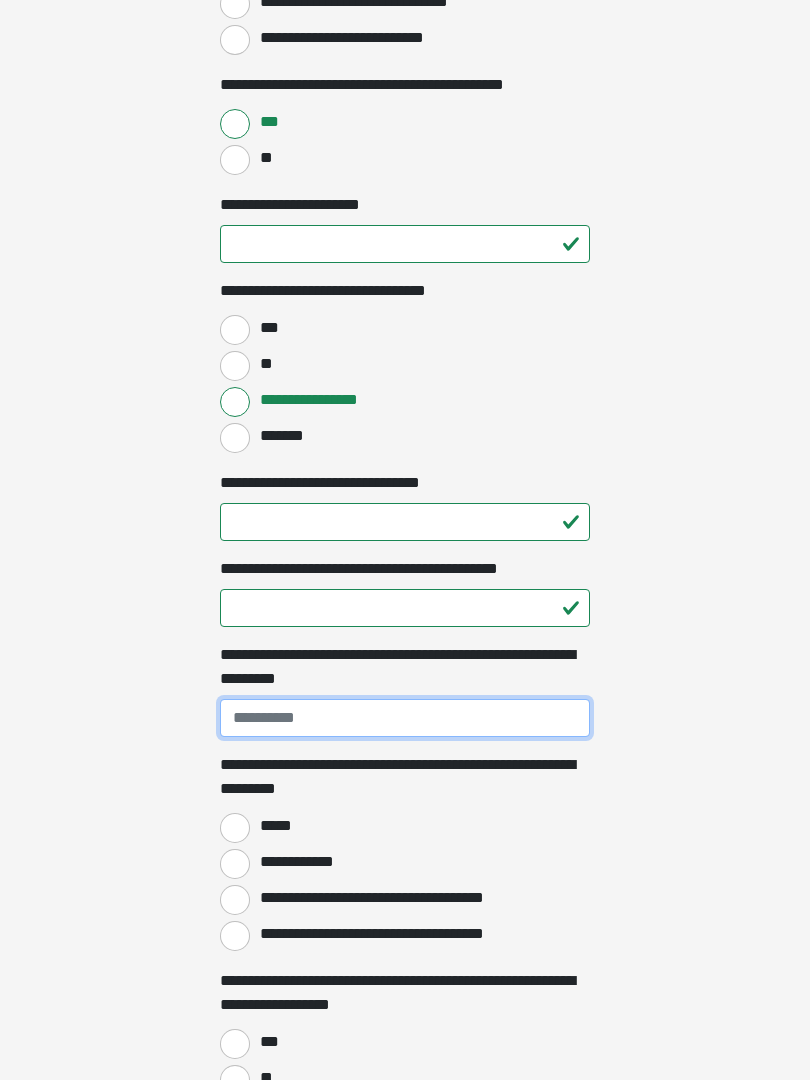 click on "**********" at bounding box center [405, 718] 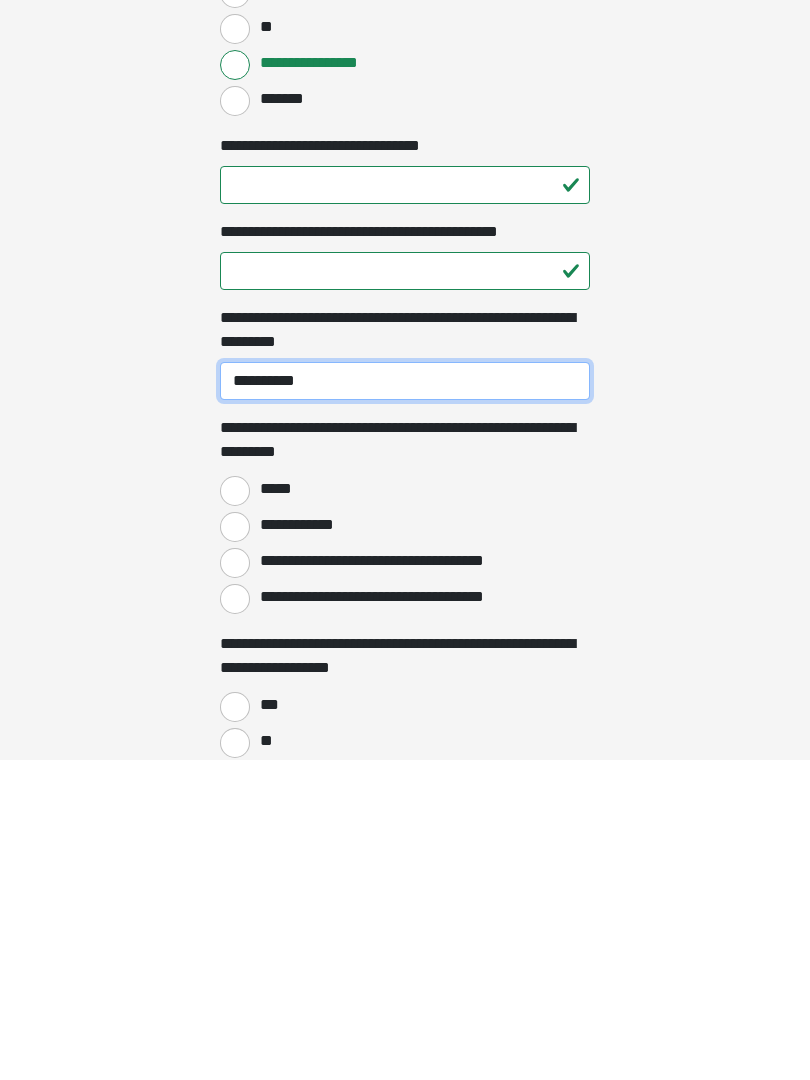 type on "**********" 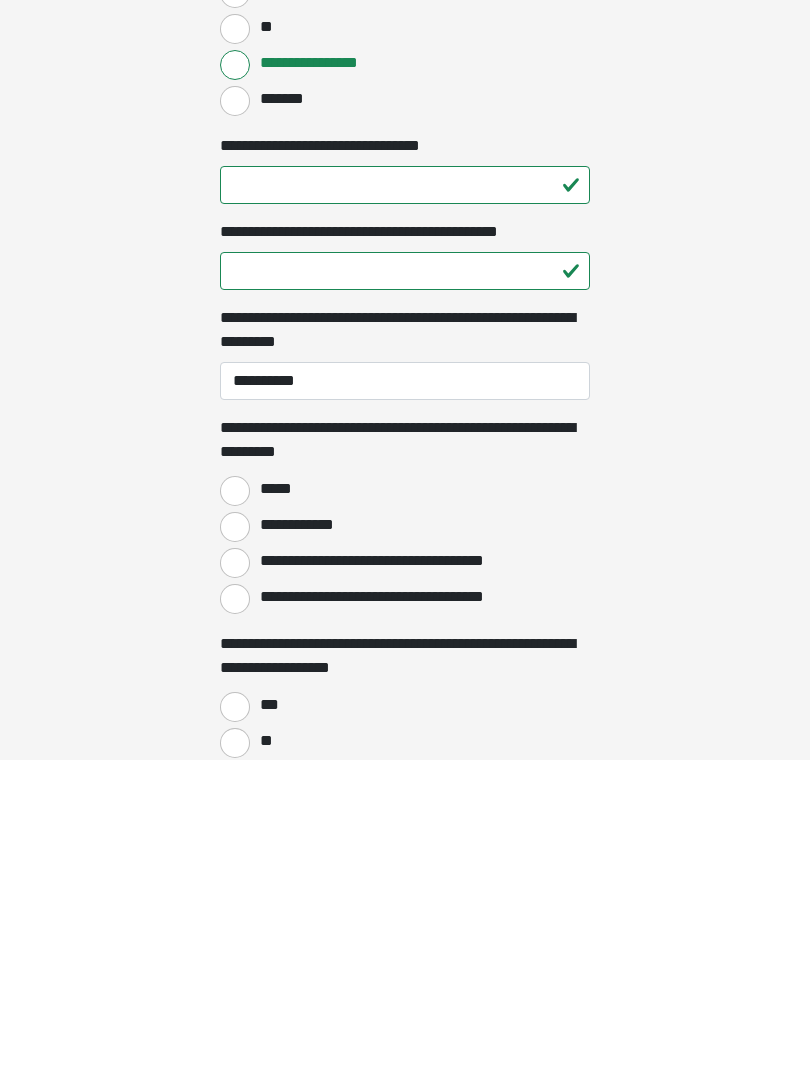 click on "*****" at bounding box center (235, 811) 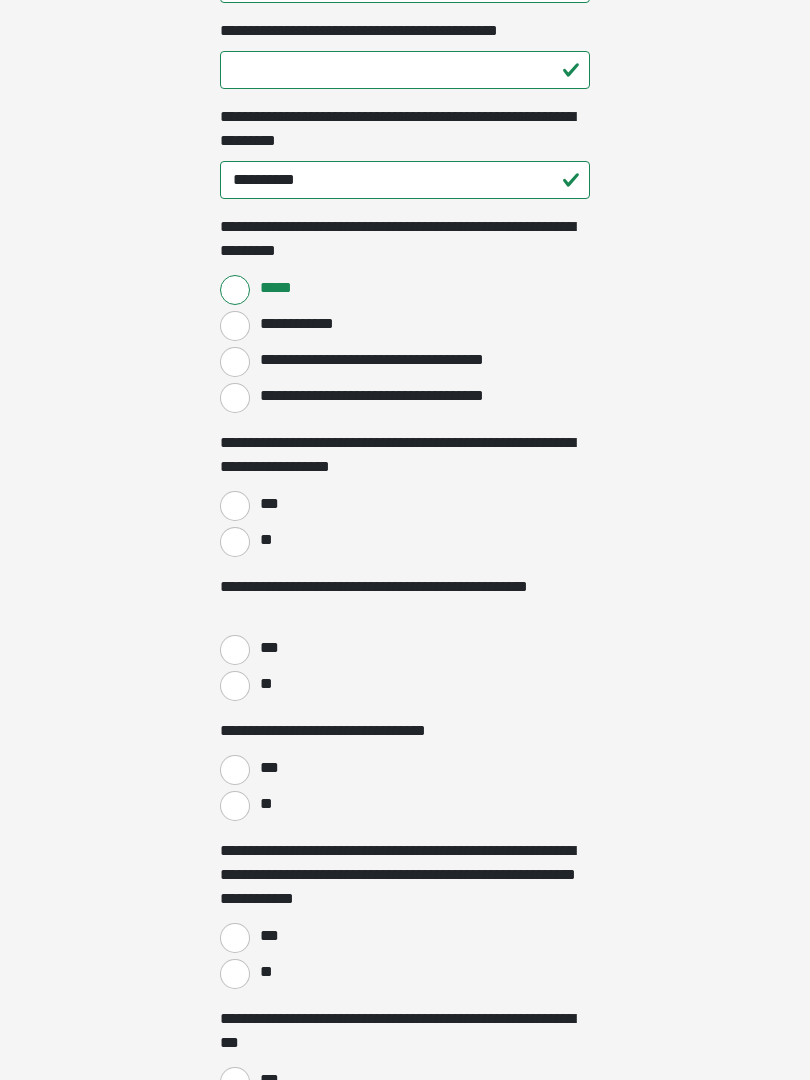 scroll, scrollTop: 1757, scrollLeft: 0, axis: vertical 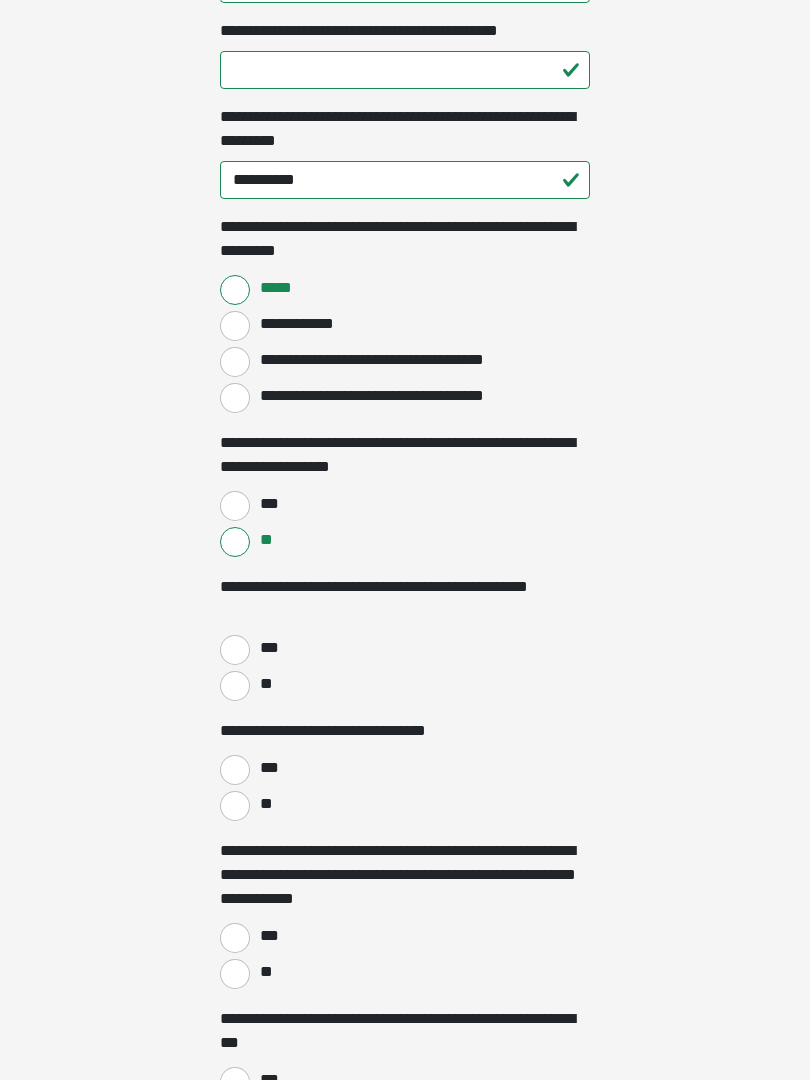 click on "**" at bounding box center (235, 686) 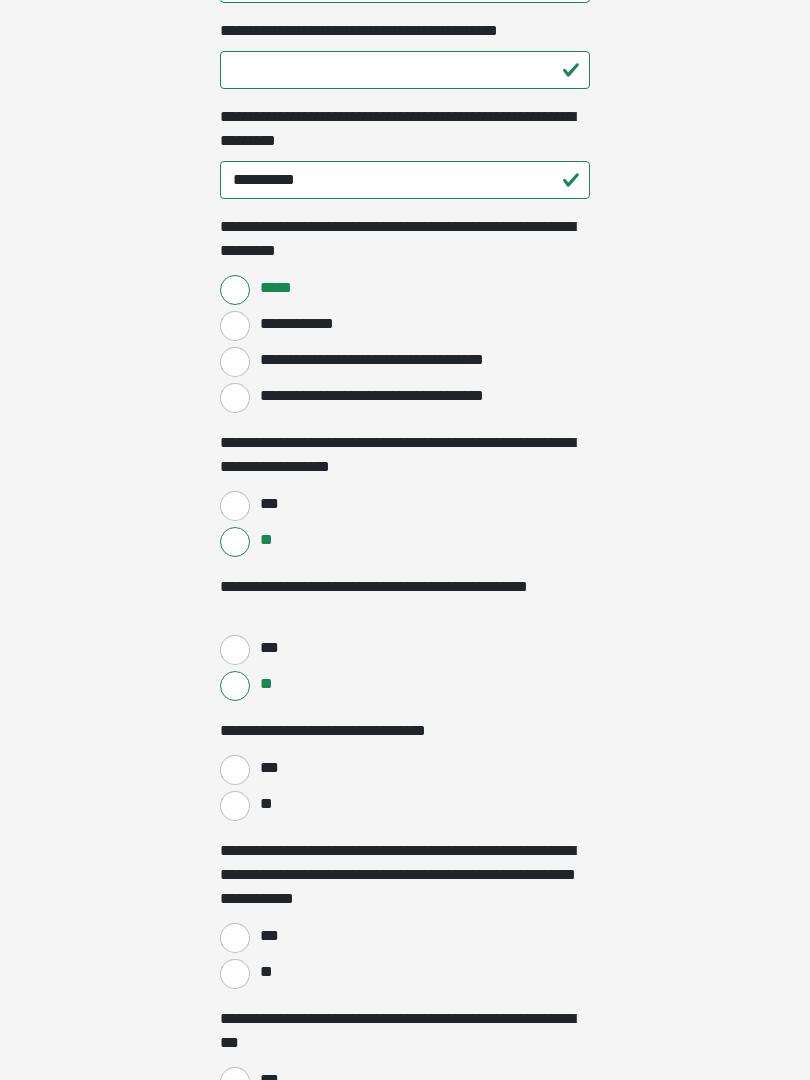 click on "**" at bounding box center [235, 806] 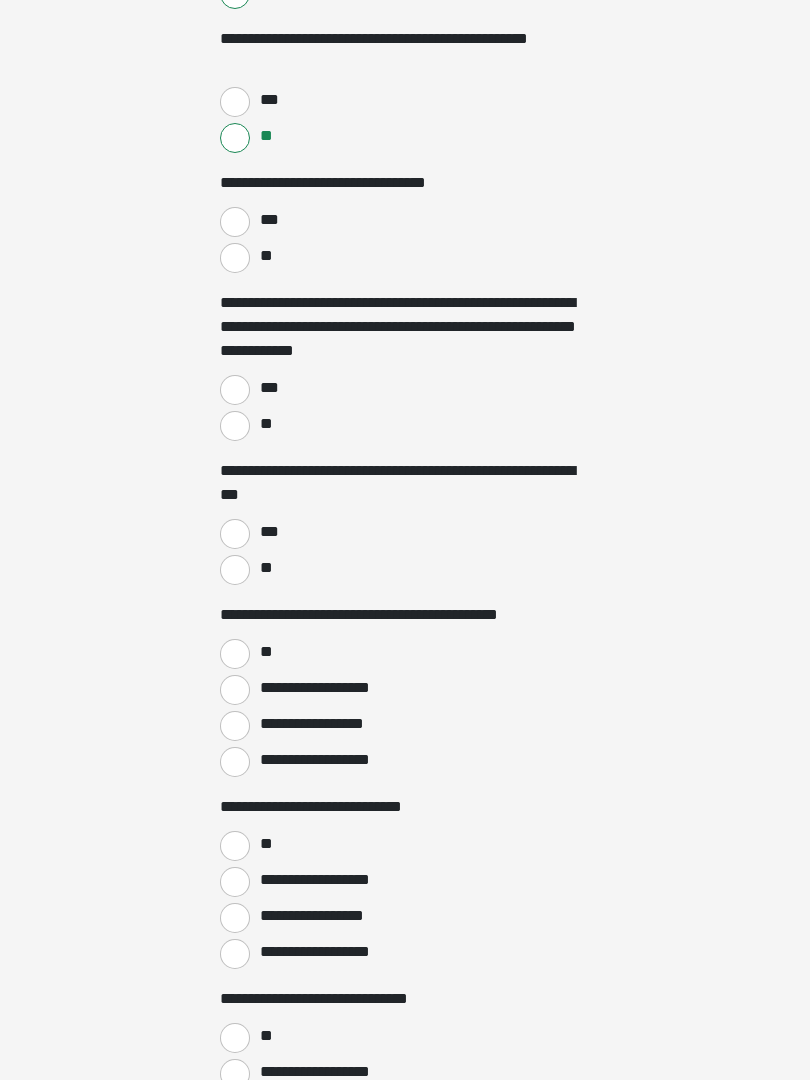 scroll, scrollTop: 2308, scrollLeft: 0, axis: vertical 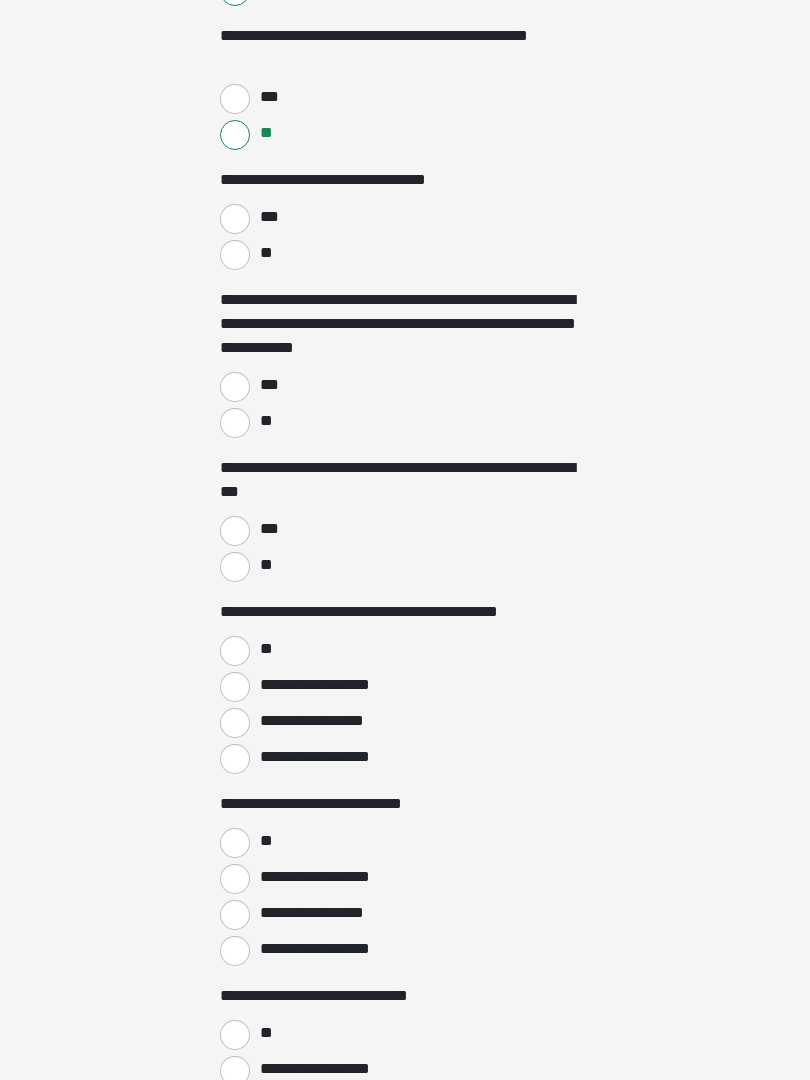 click on "***" at bounding box center [235, 387] 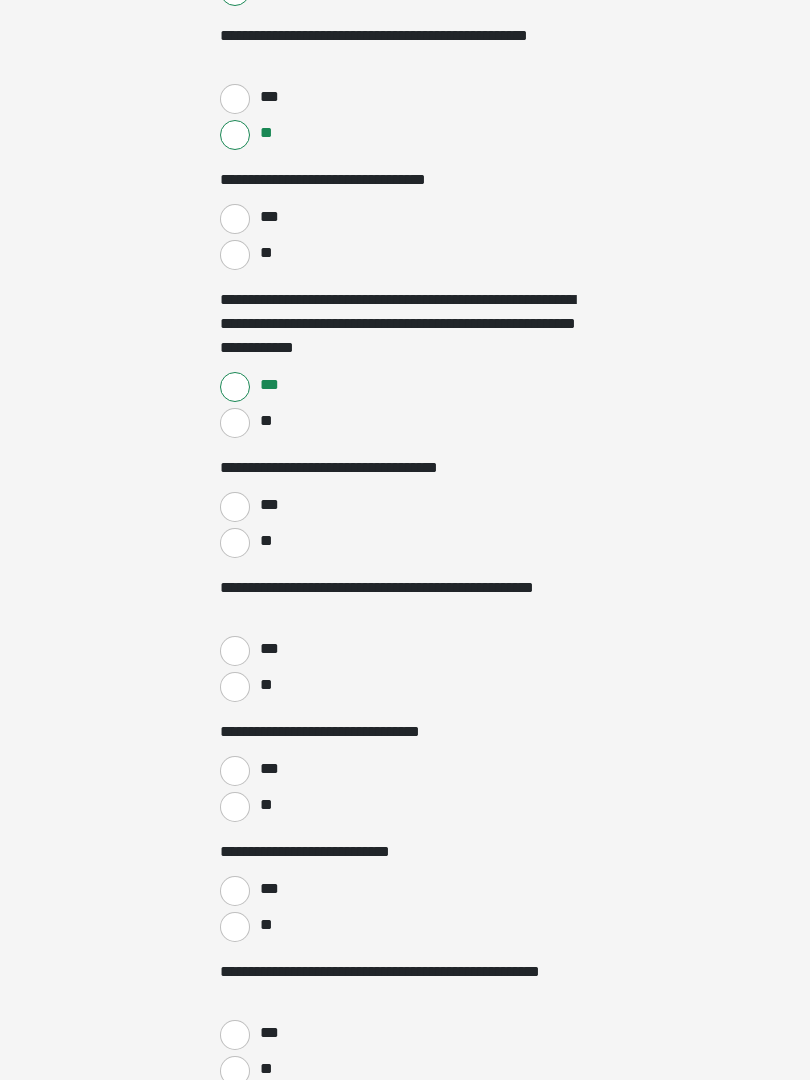 click on "***" at bounding box center (235, 507) 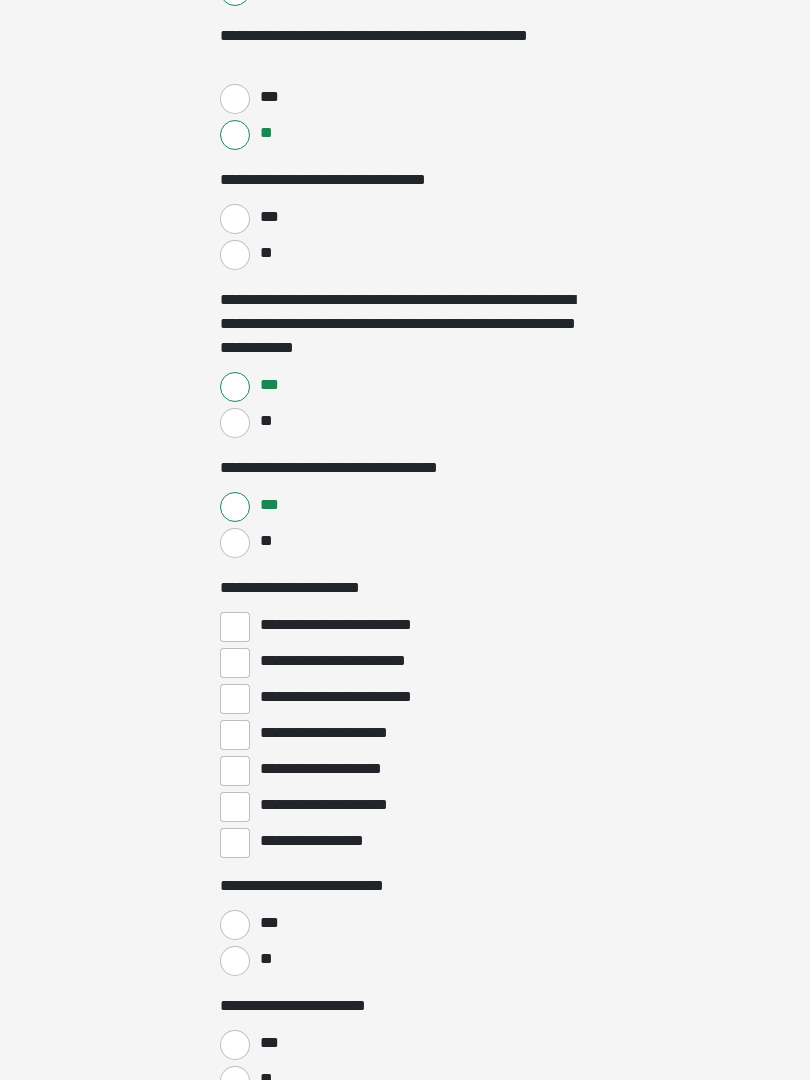 click on "**********" at bounding box center (235, 807) 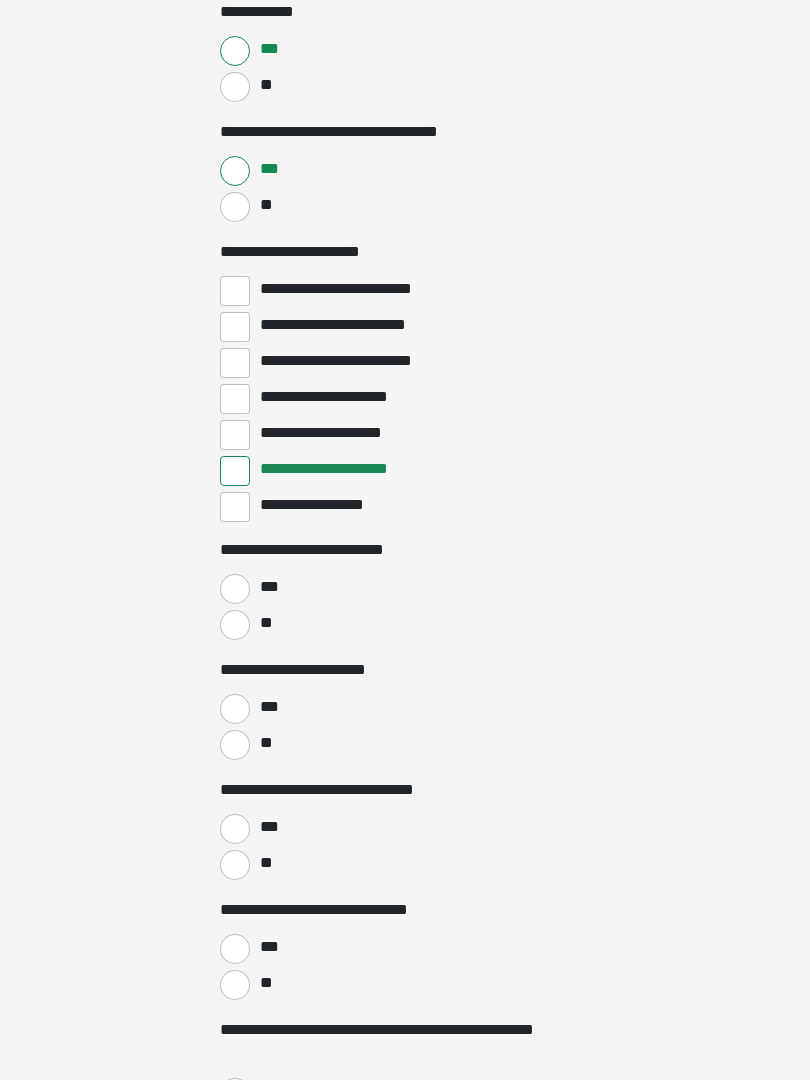 scroll, scrollTop: 2648, scrollLeft: 0, axis: vertical 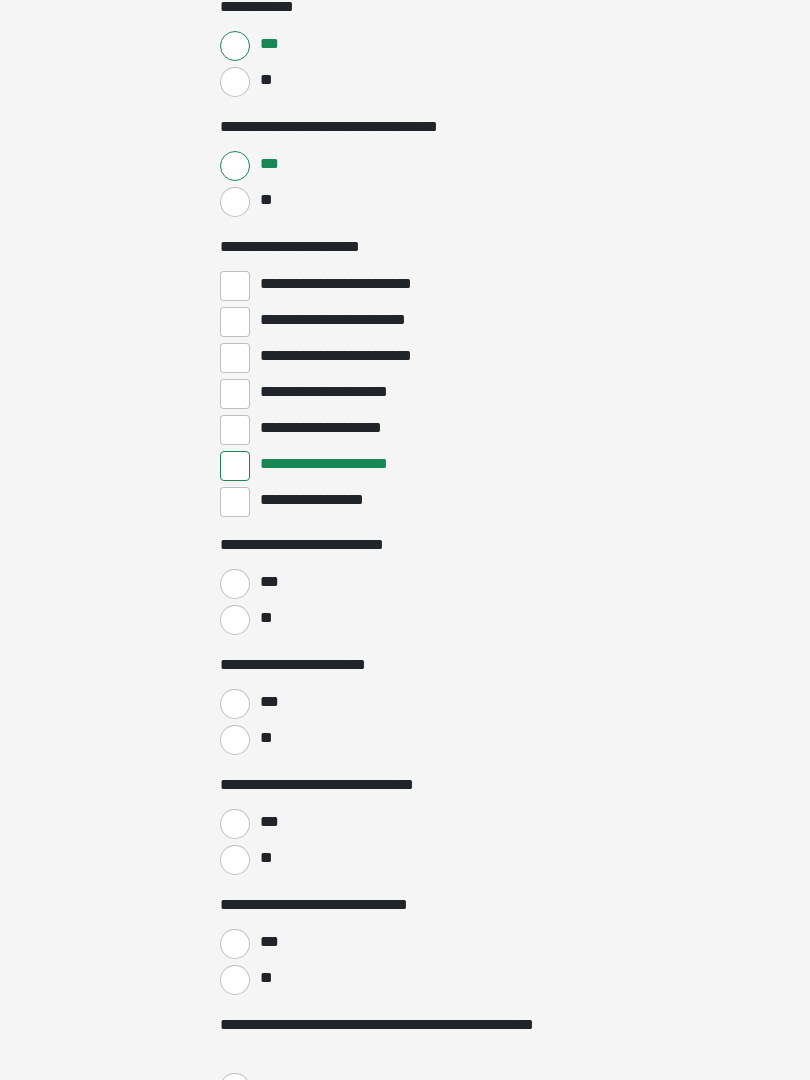 click on "**" at bounding box center [235, 621] 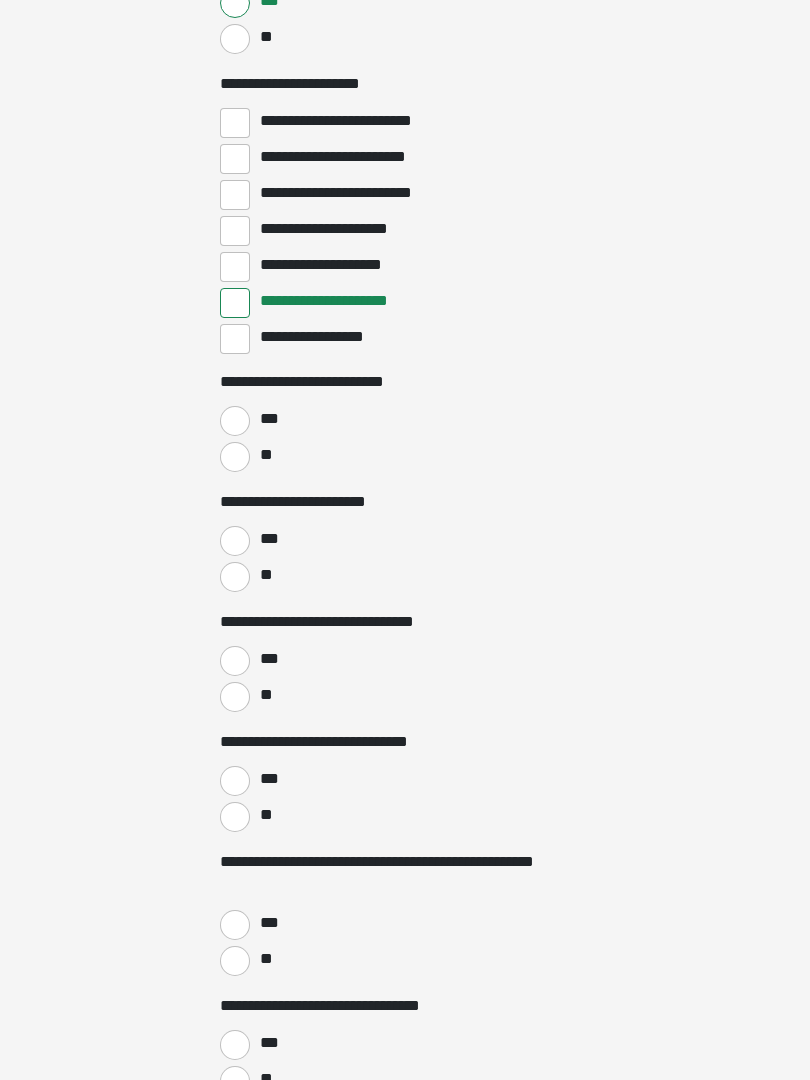 scroll, scrollTop: 2812, scrollLeft: 0, axis: vertical 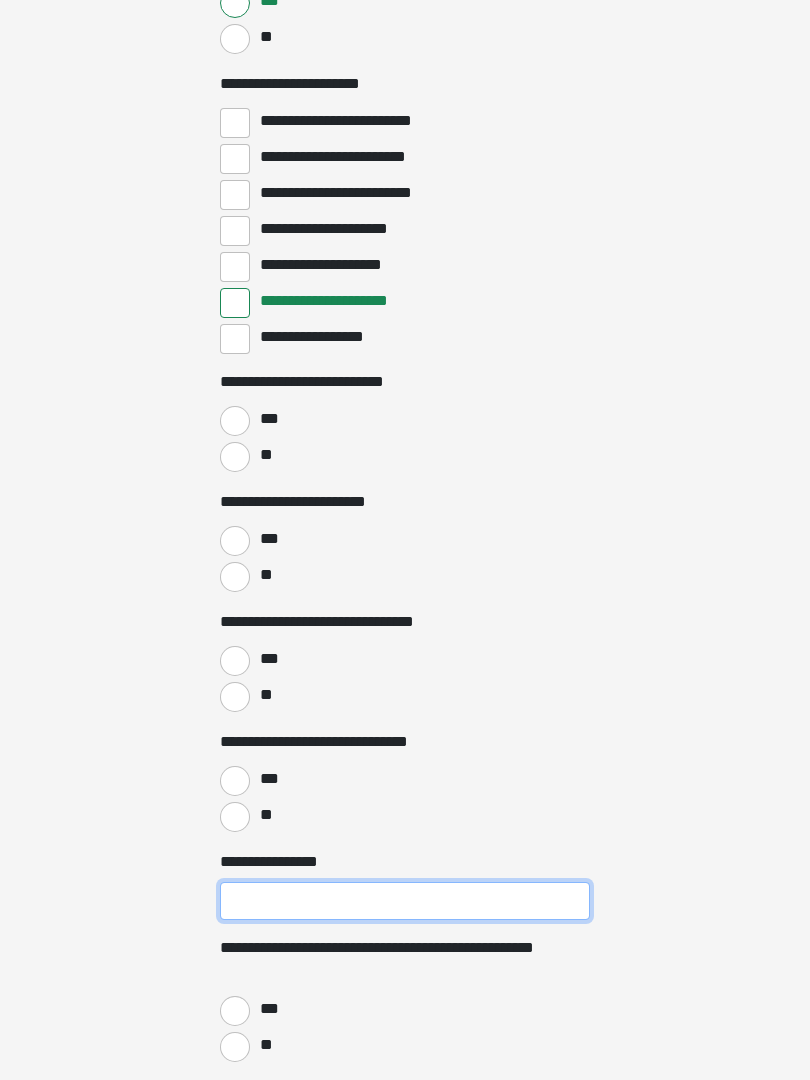 click on "**********" at bounding box center (405, 901) 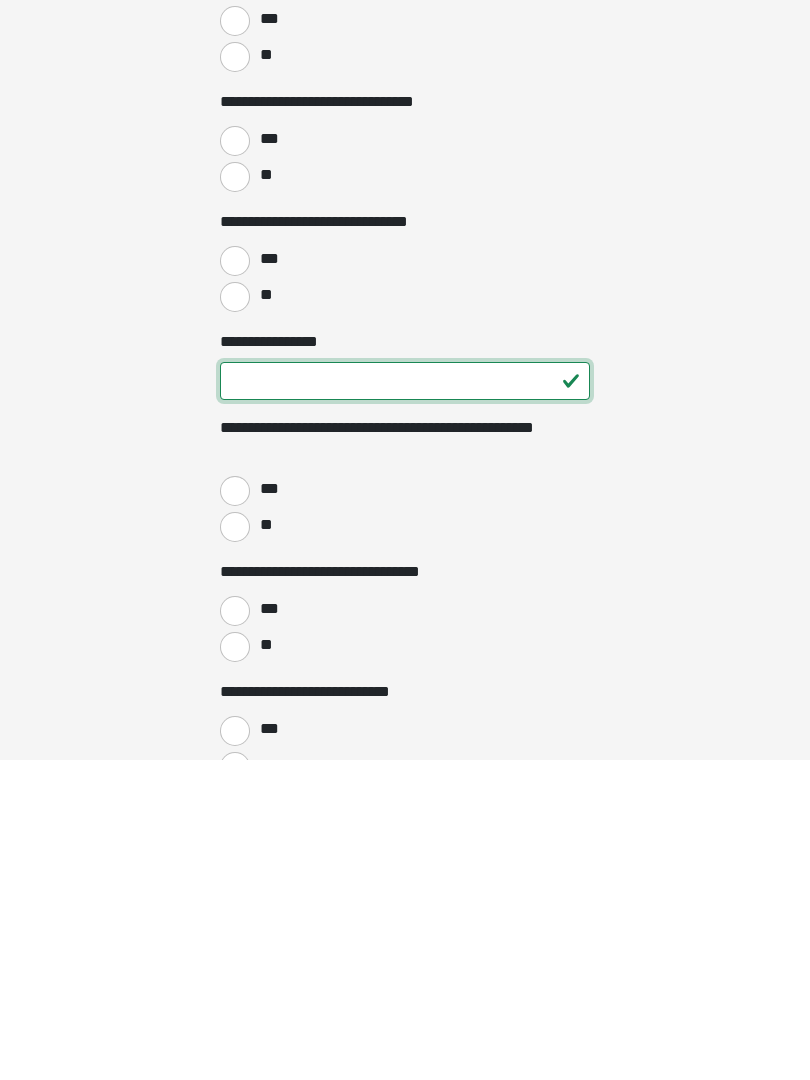 type on "**" 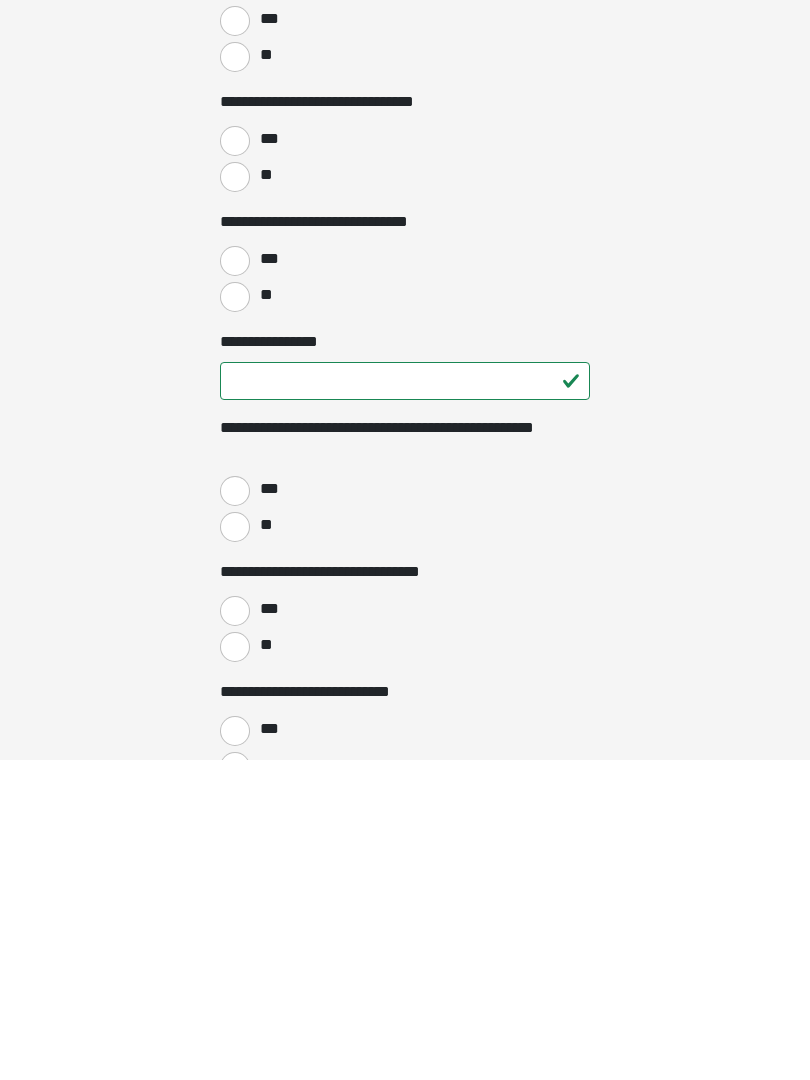 click on "**********" at bounding box center (405, -2472) 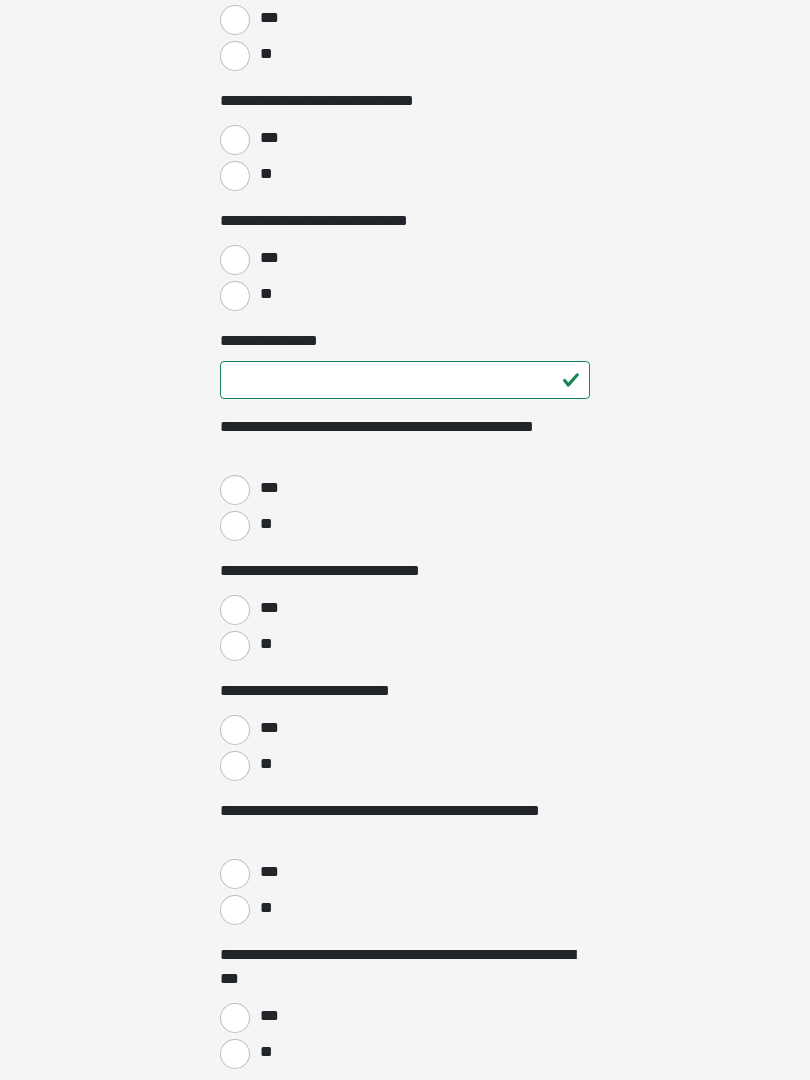click on "**" at bounding box center (235, 526) 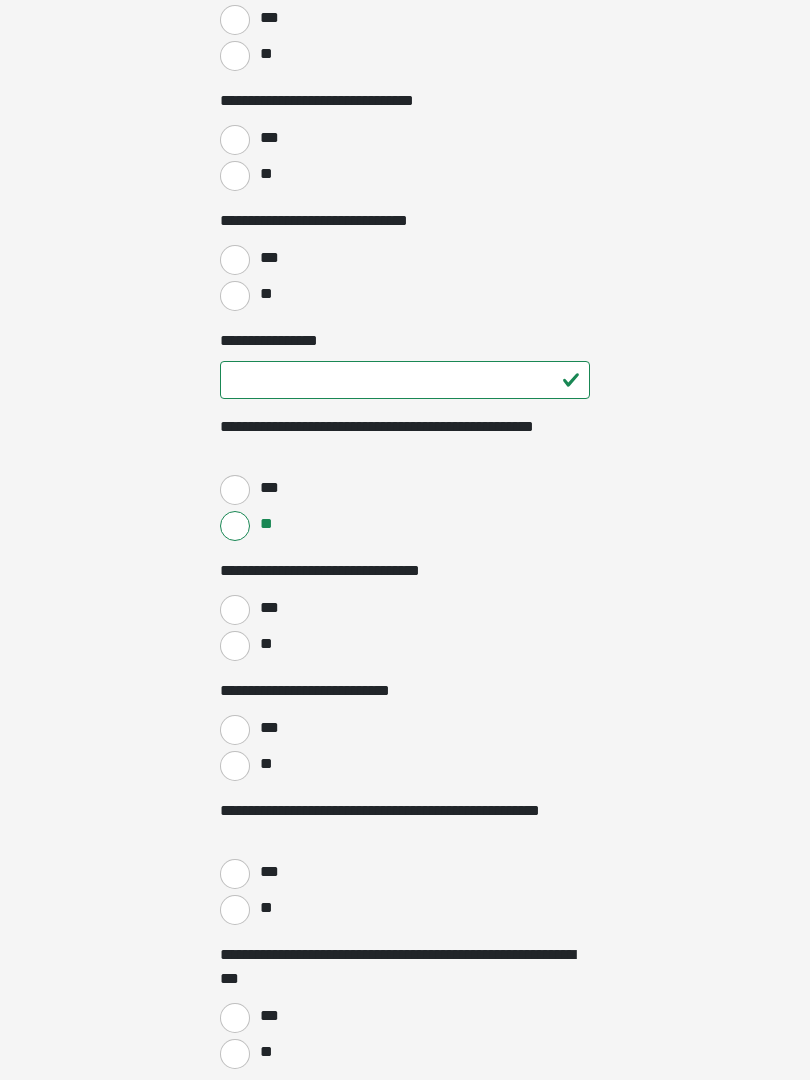 click on "***" at bounding box center (235, 610) 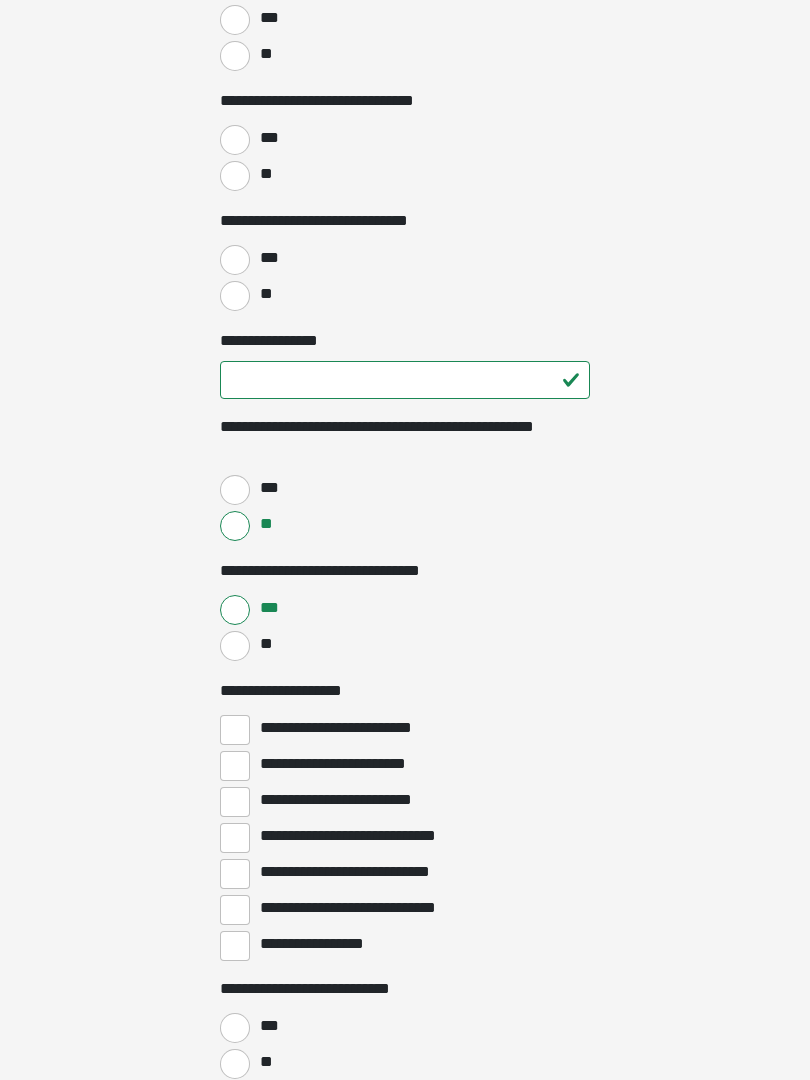 click on "**********" at bounding box center (235, 910) 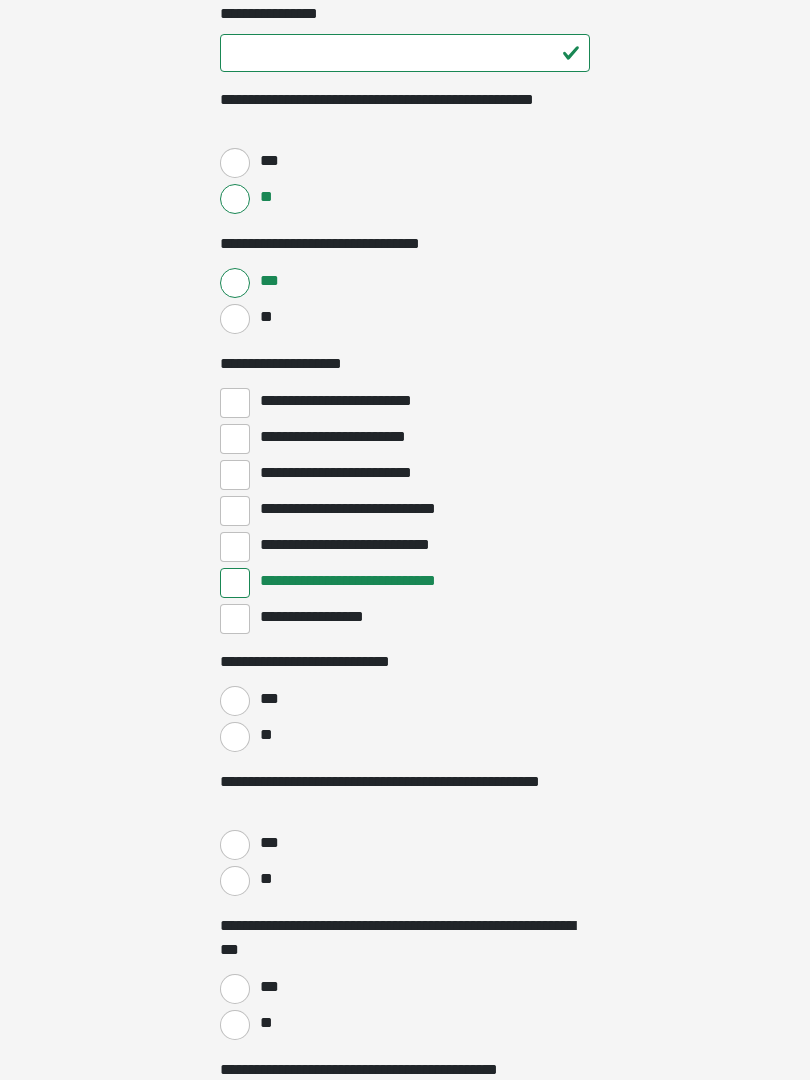 scroll, scrollTop: 3673, scrollLeft: 0, axis: vertical 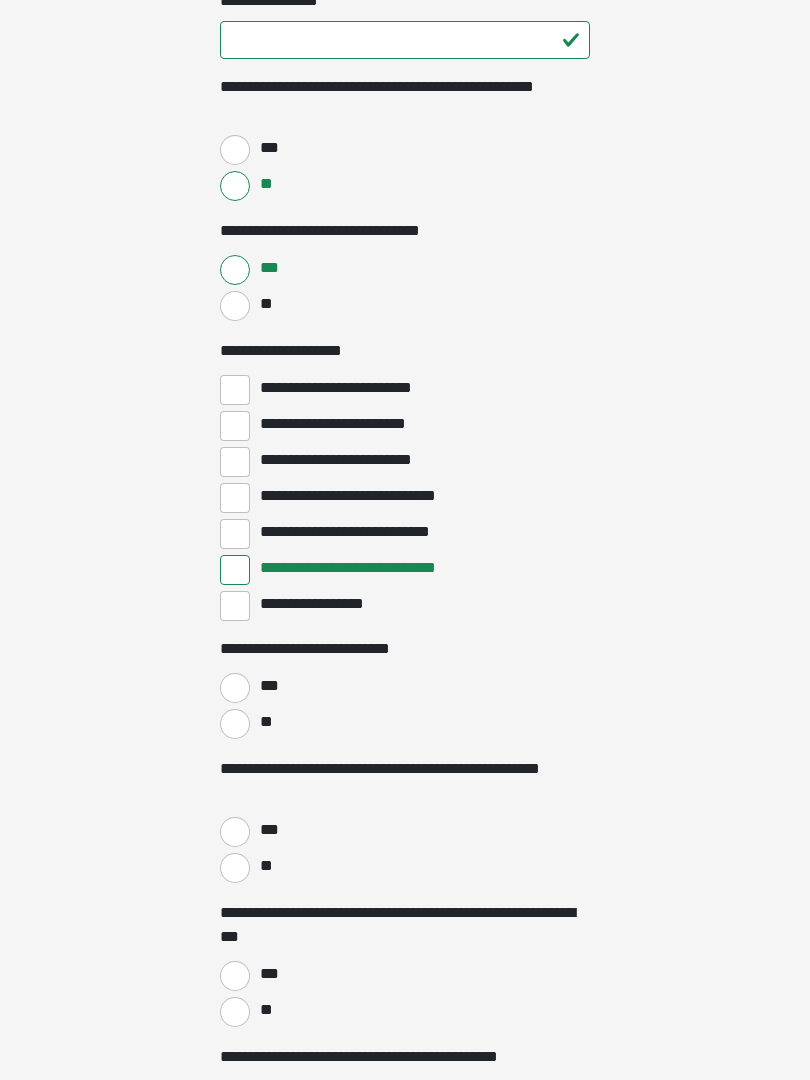 click on "**" at bounding box center [235, 724] 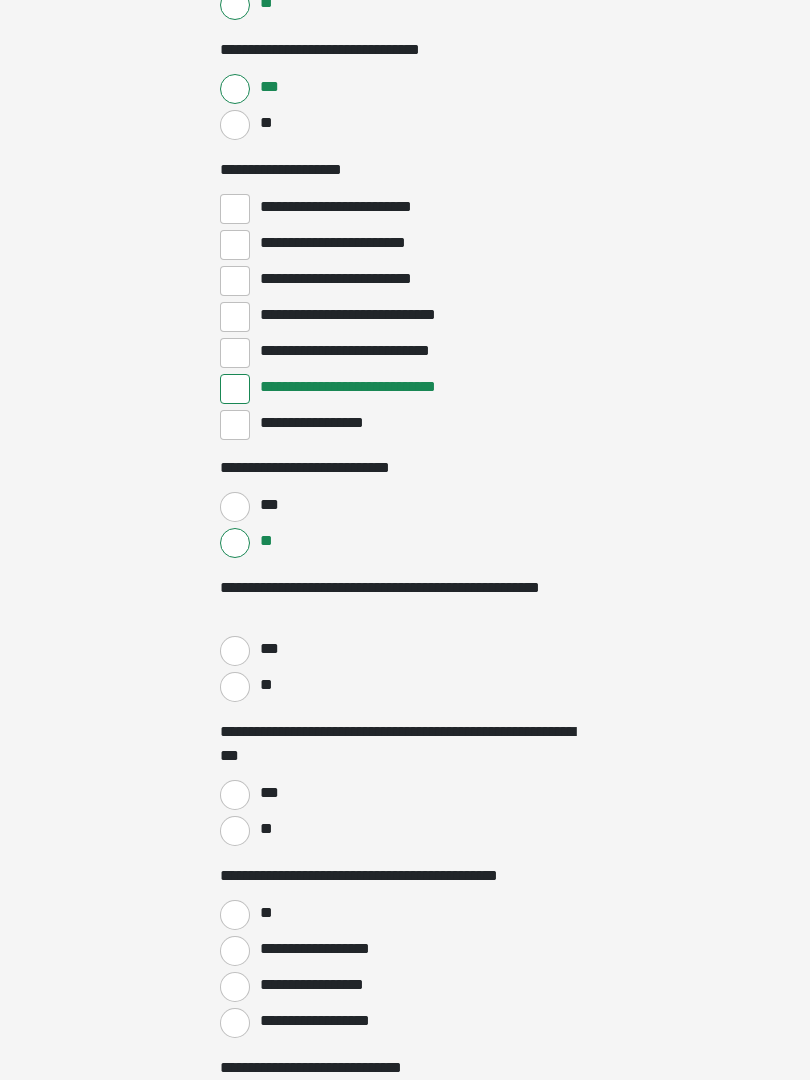 scroll, scrollTop: 3854, scrollLeft: 0, axis: vertical 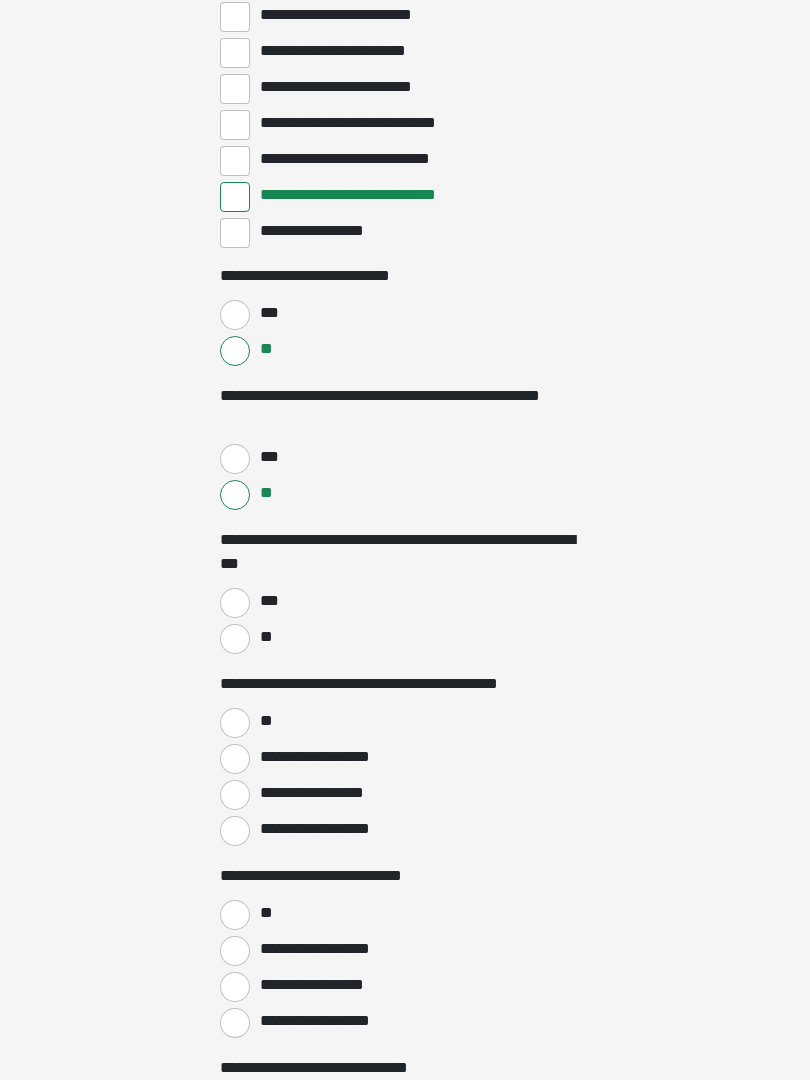 click on "**" at bounding box center [235, 640] 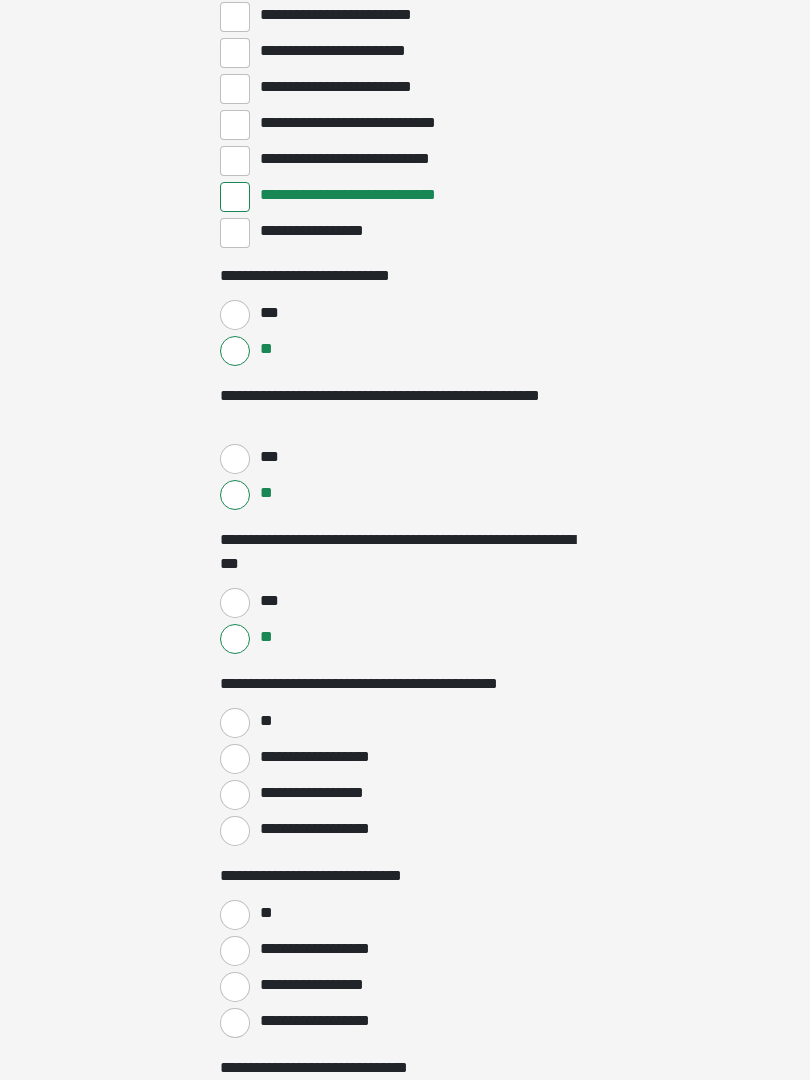 click on "***" at bounding box center (235, 603) 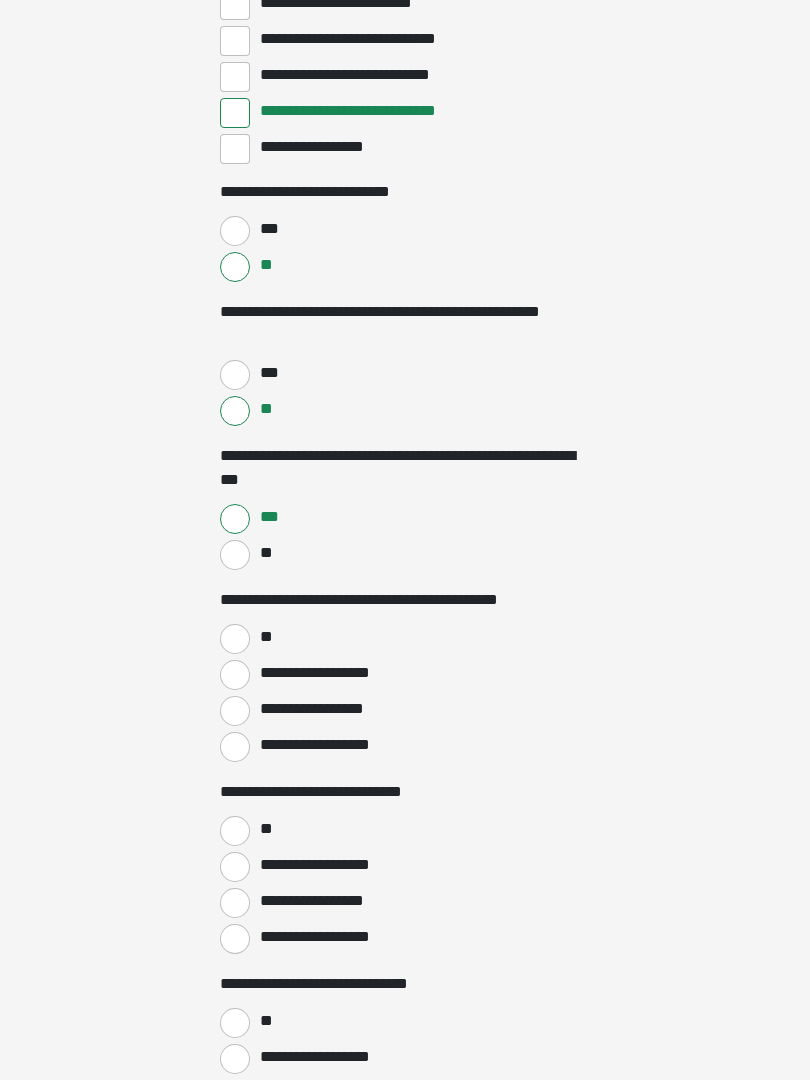 scroll, scrollTop: 4136, scrollLeft: 0, axis: vertical 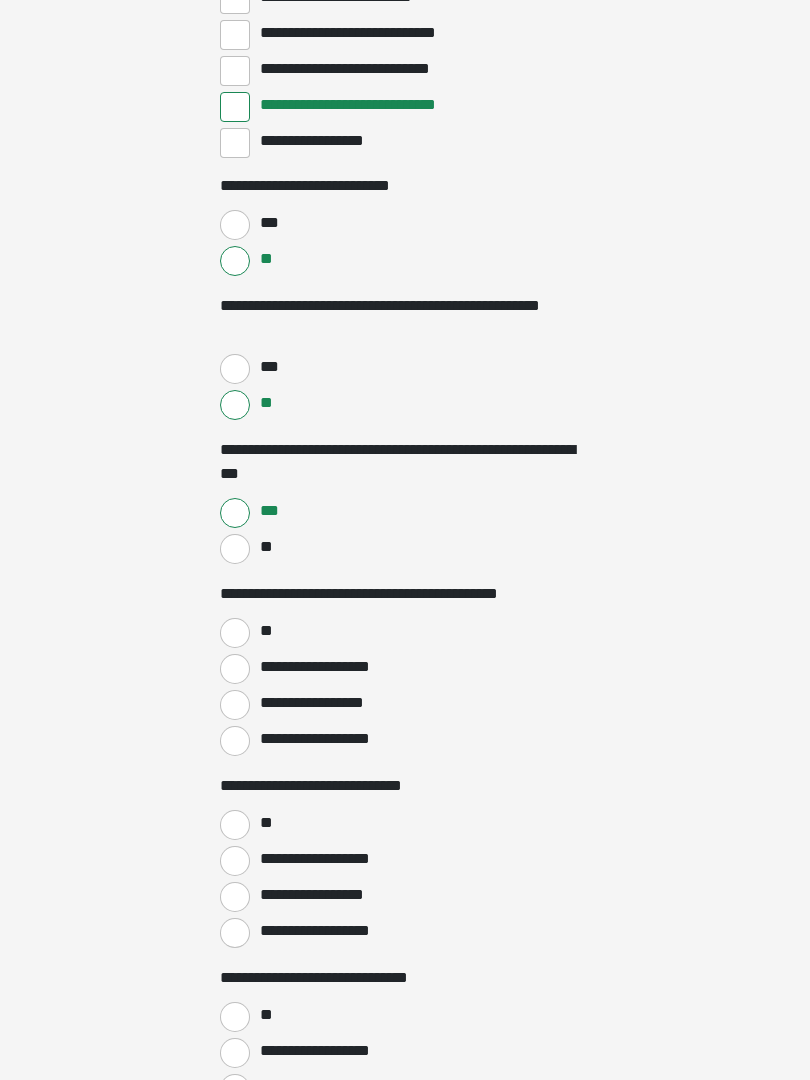 click on "**" at bounding box center (235, 633) 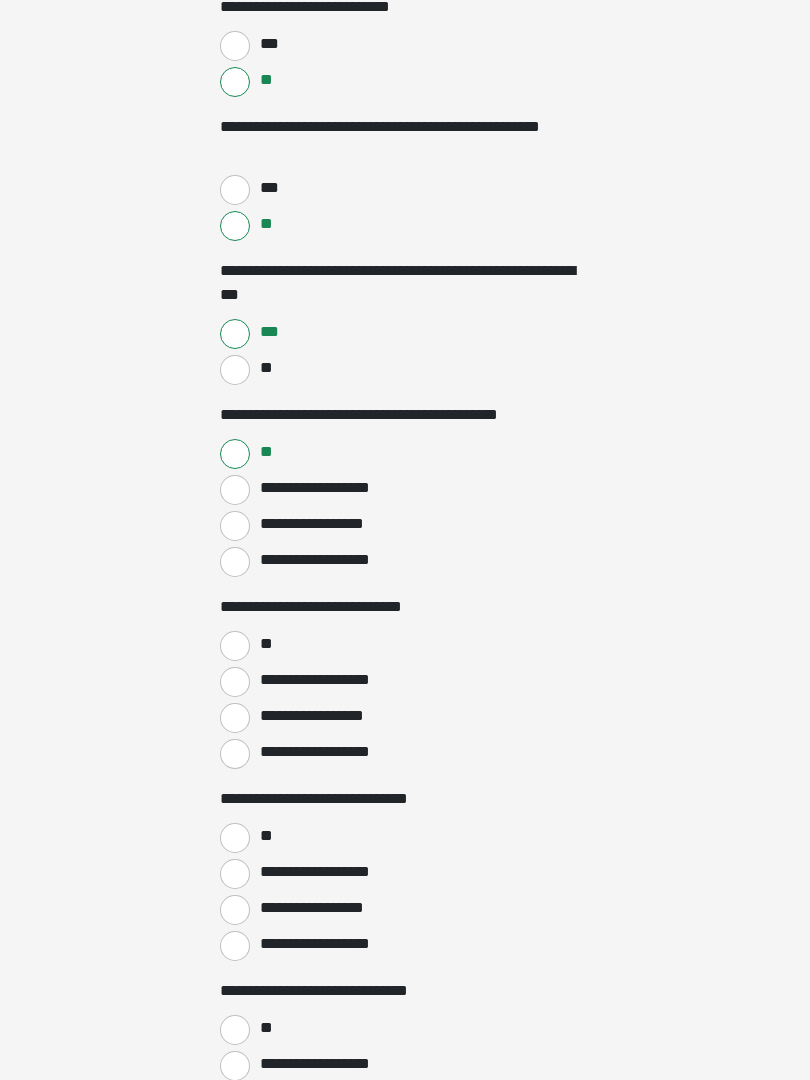 scroll, scrollTop: 4315, scrollLeft: 0, axis: vertical 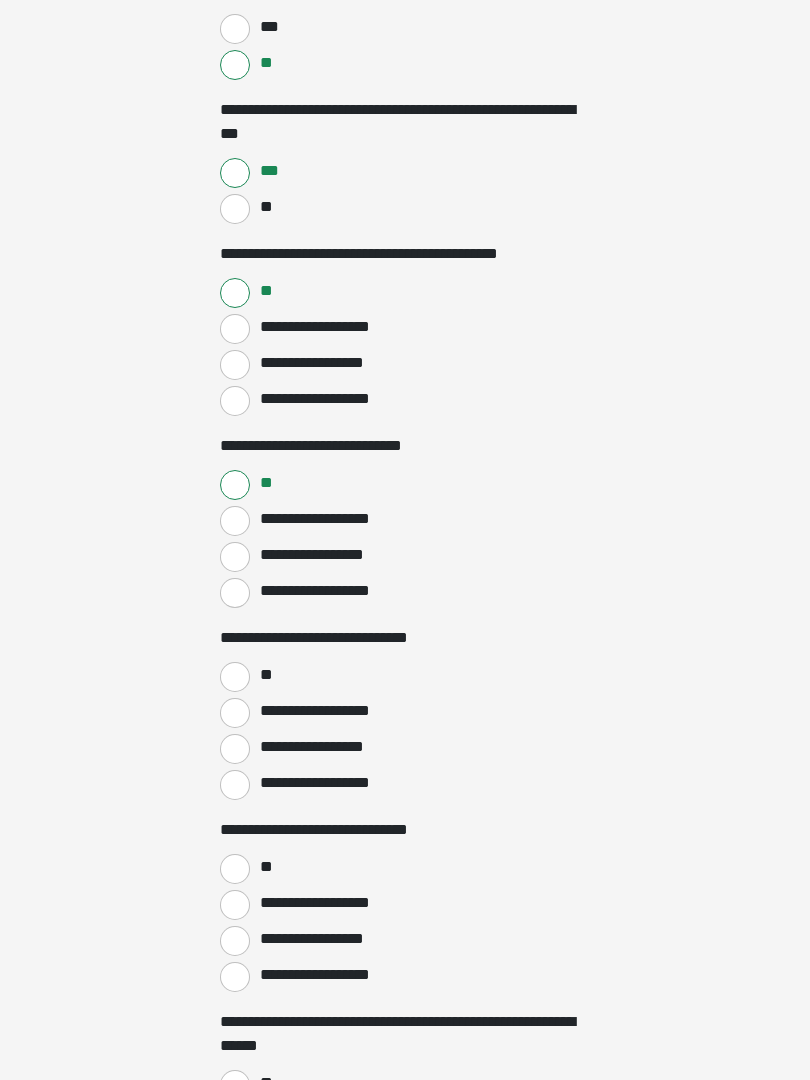 click on "**" at bounding box center (235, 677) 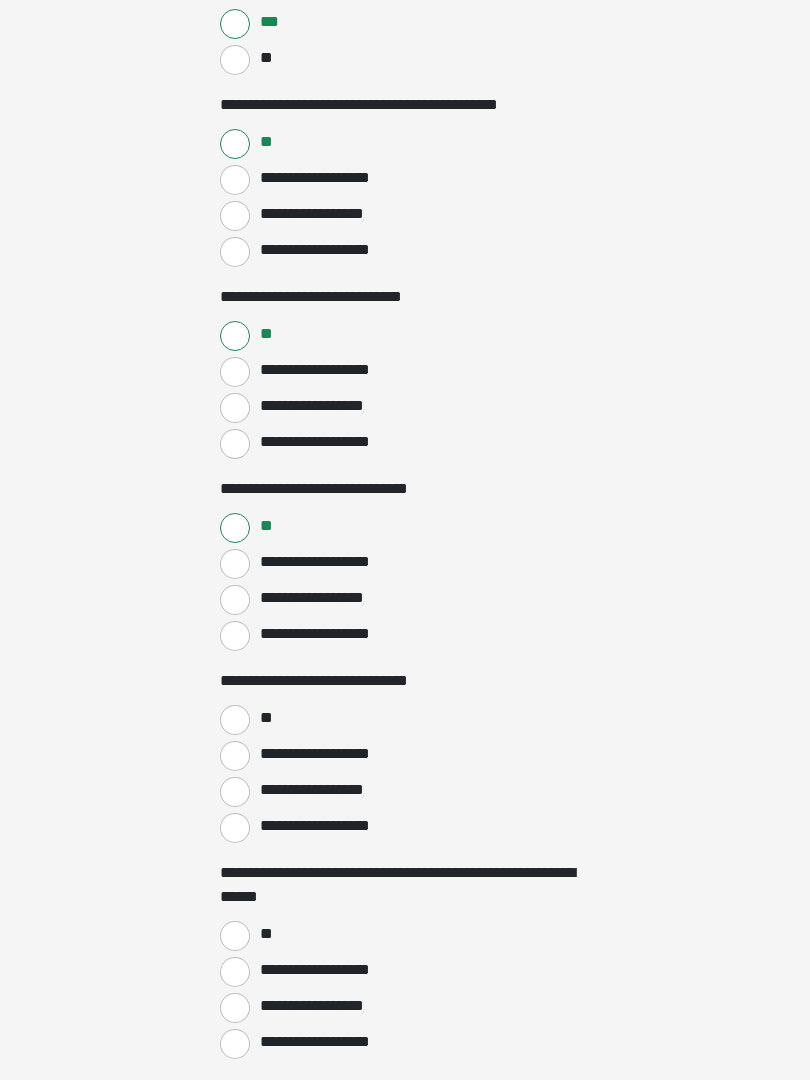 scroll, scrollTop: 4678, scrollLeft: 0, axis: vertical 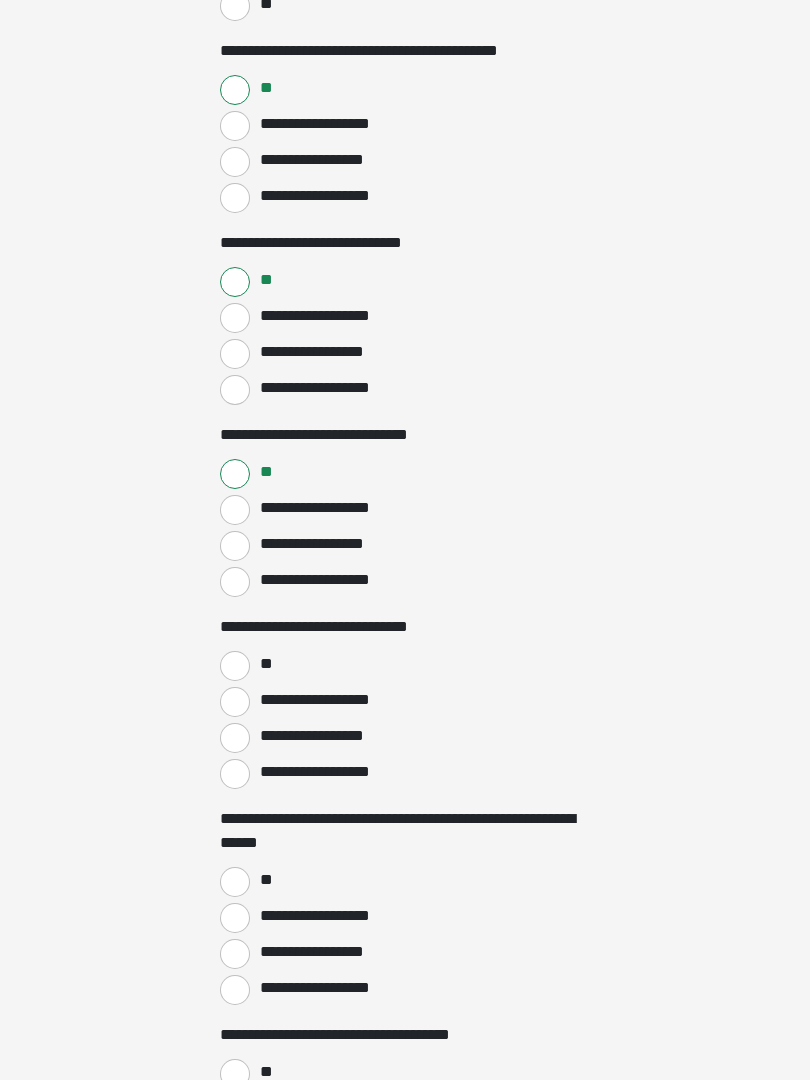 click on "**" at bounding box center [235, 666] 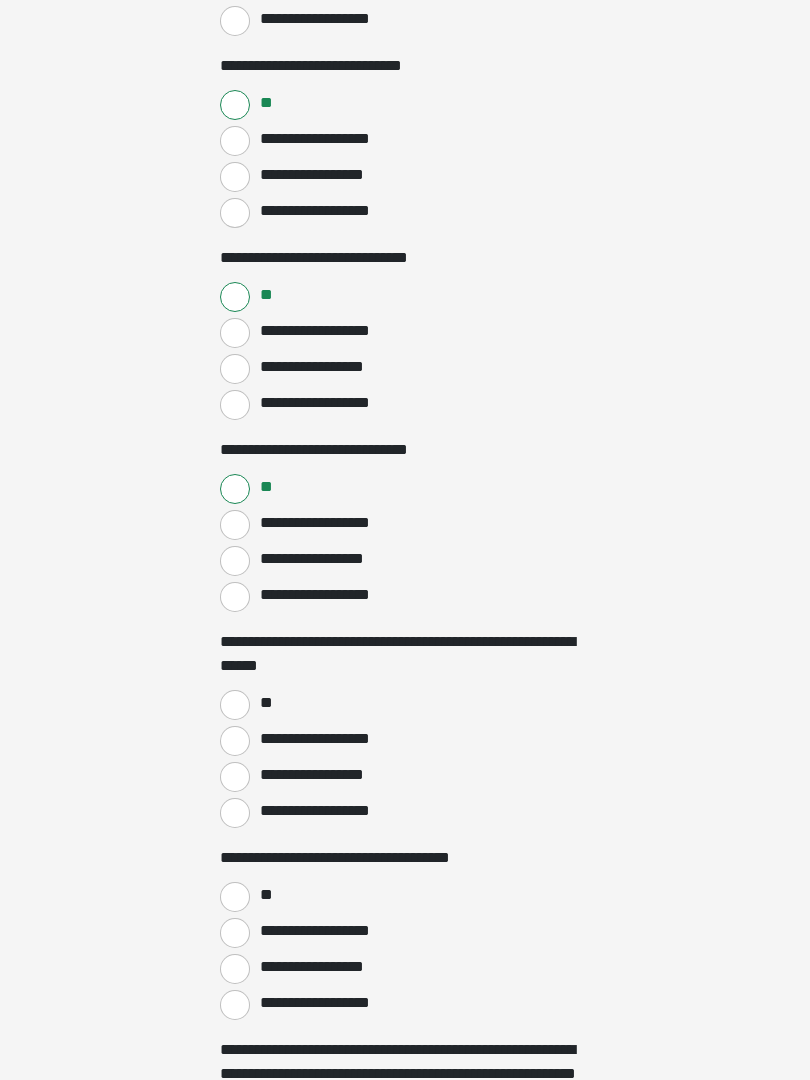 scroll, scrollTop: 4856, scrollLeft: 0, axis: vertical 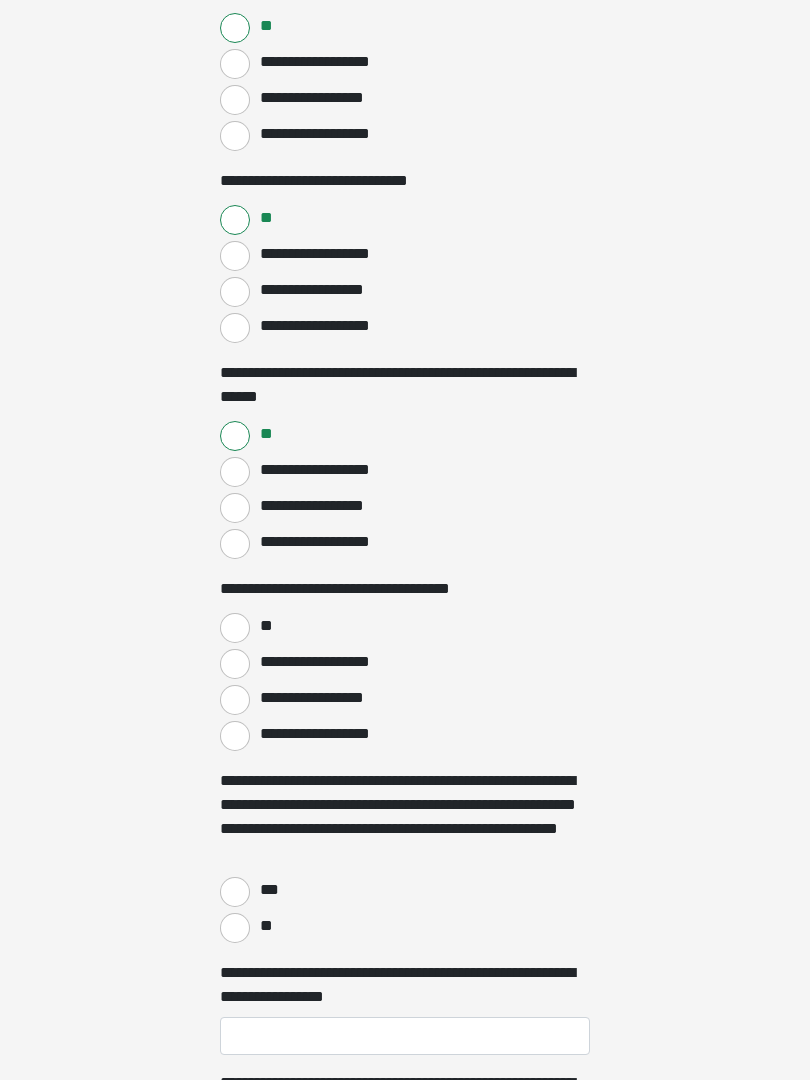 click on "**" at bounding box center [235, 628] 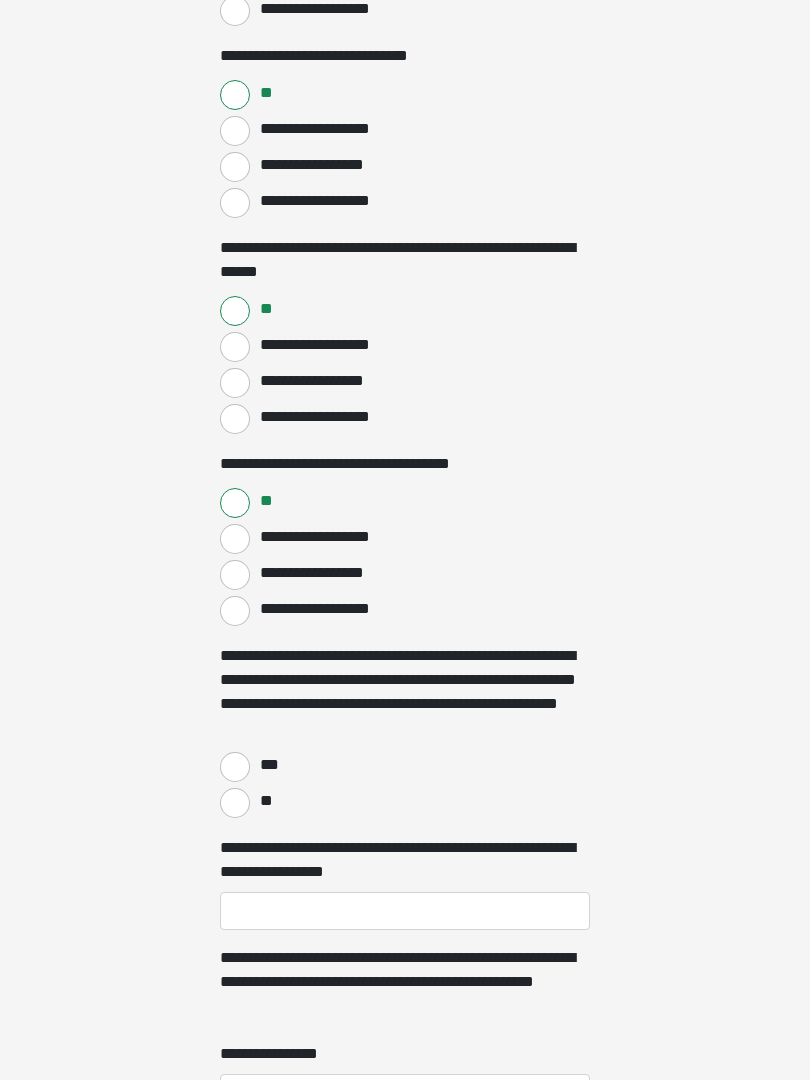 scroll, scrollTop: 5250, scrollLeft: 0, axis: vertical 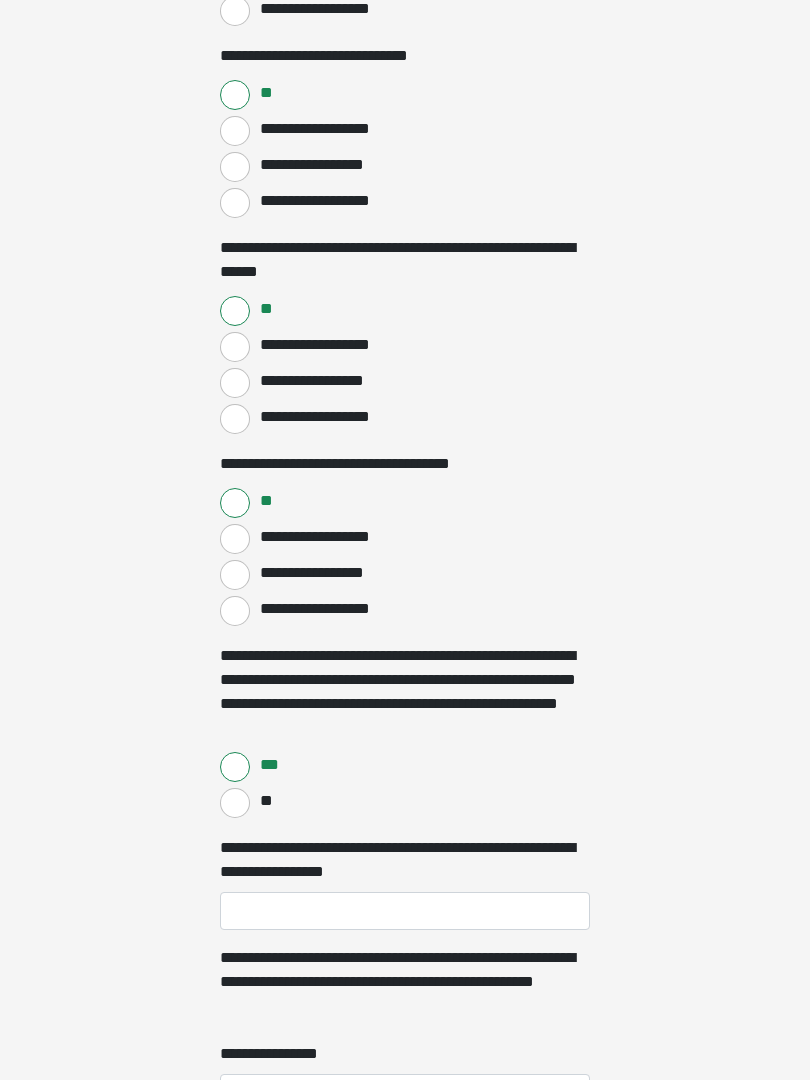 click on "**" at bounding box center [235, 803] 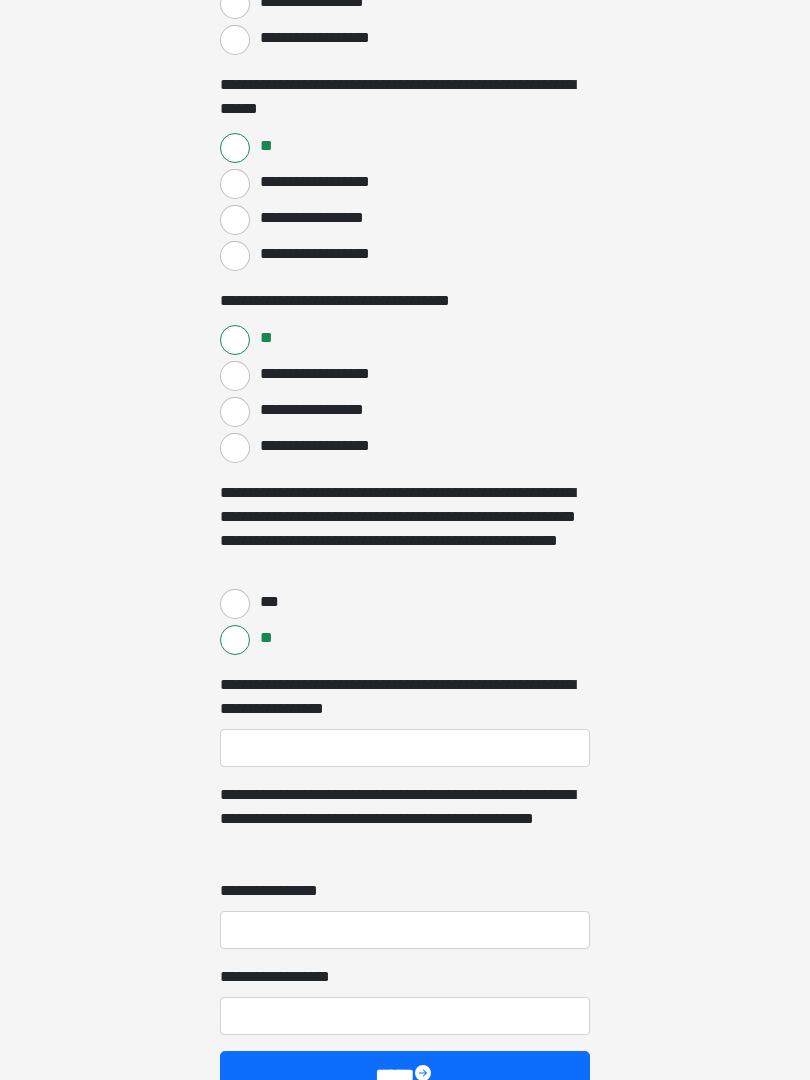 scroll, scrollTop: 5427, scrollLeft: 0, axis: vertical 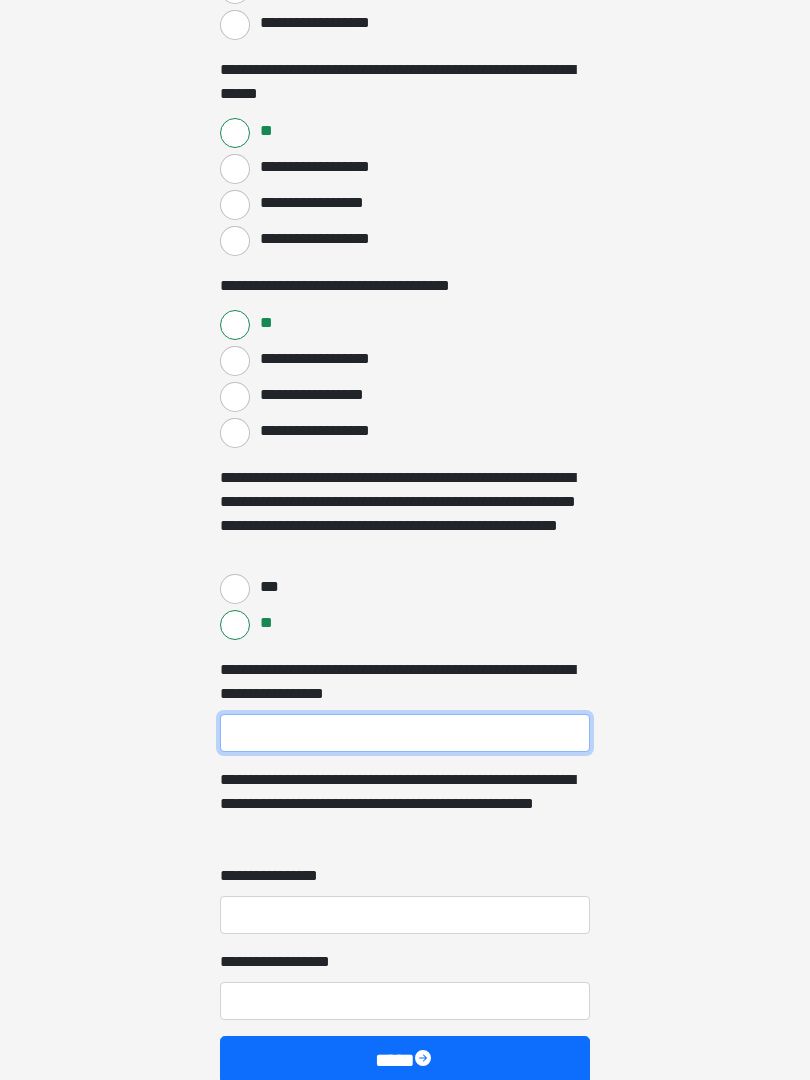 click on "**********" at bounding box center [405, 734] 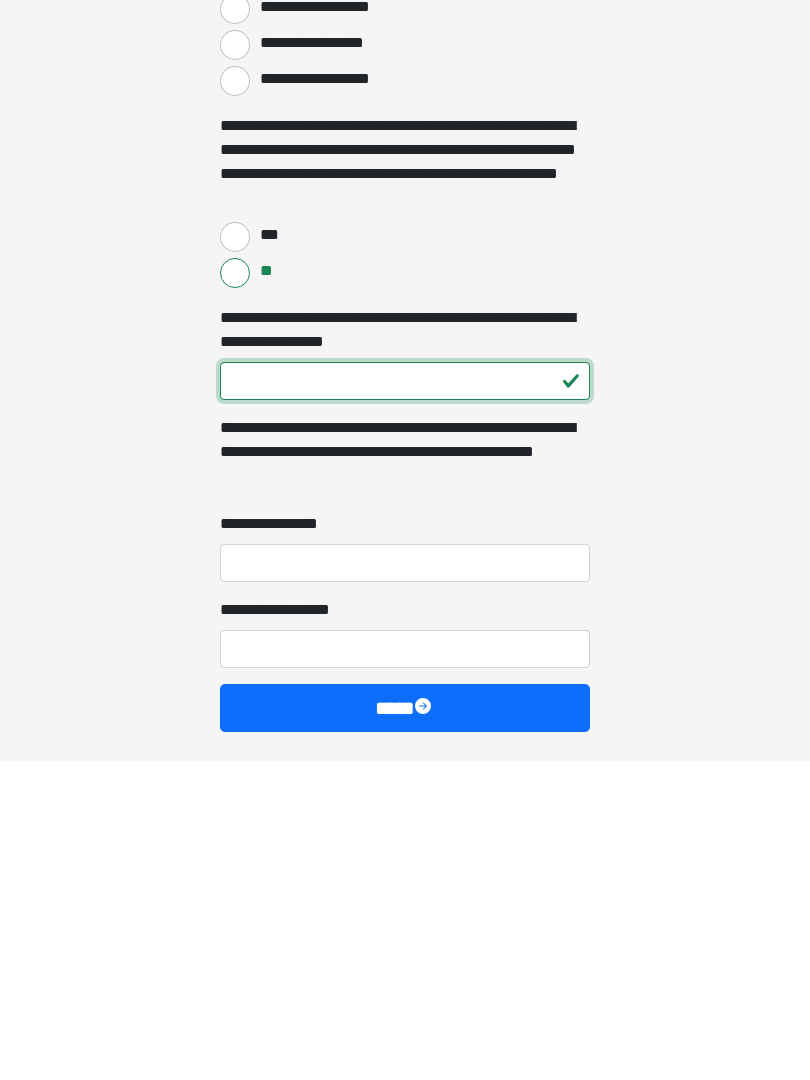 type on "***" 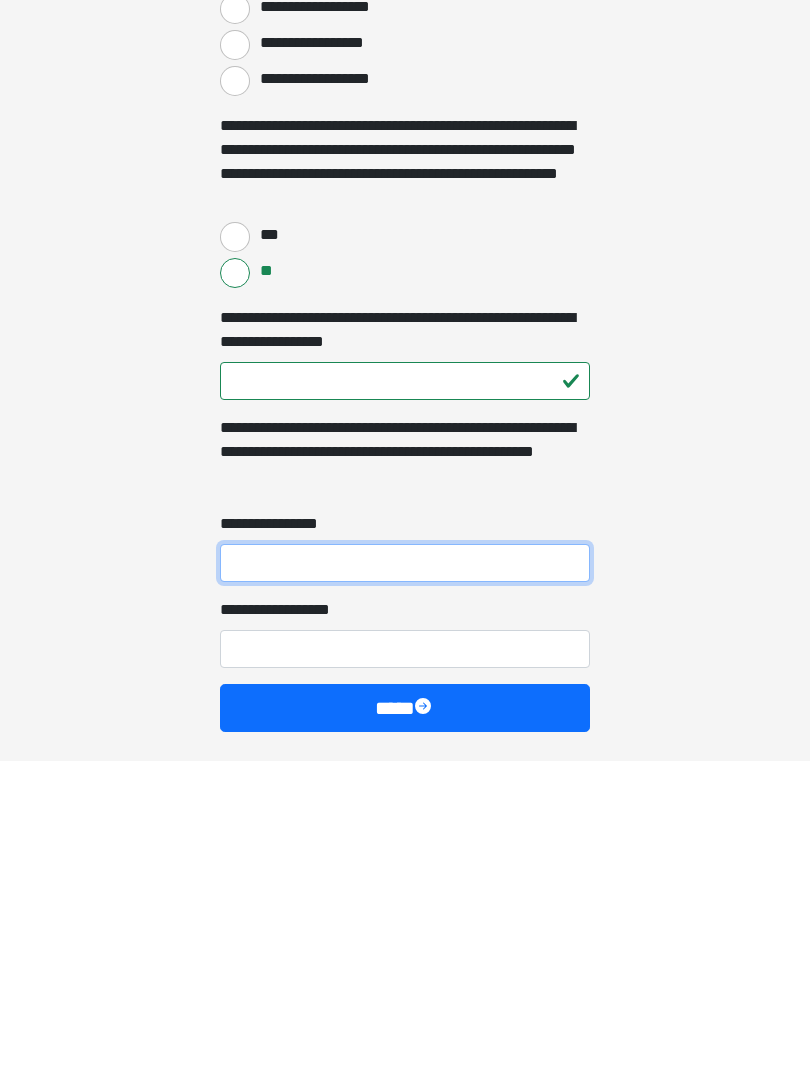 click on "**********" at bounding box center [405, 883] 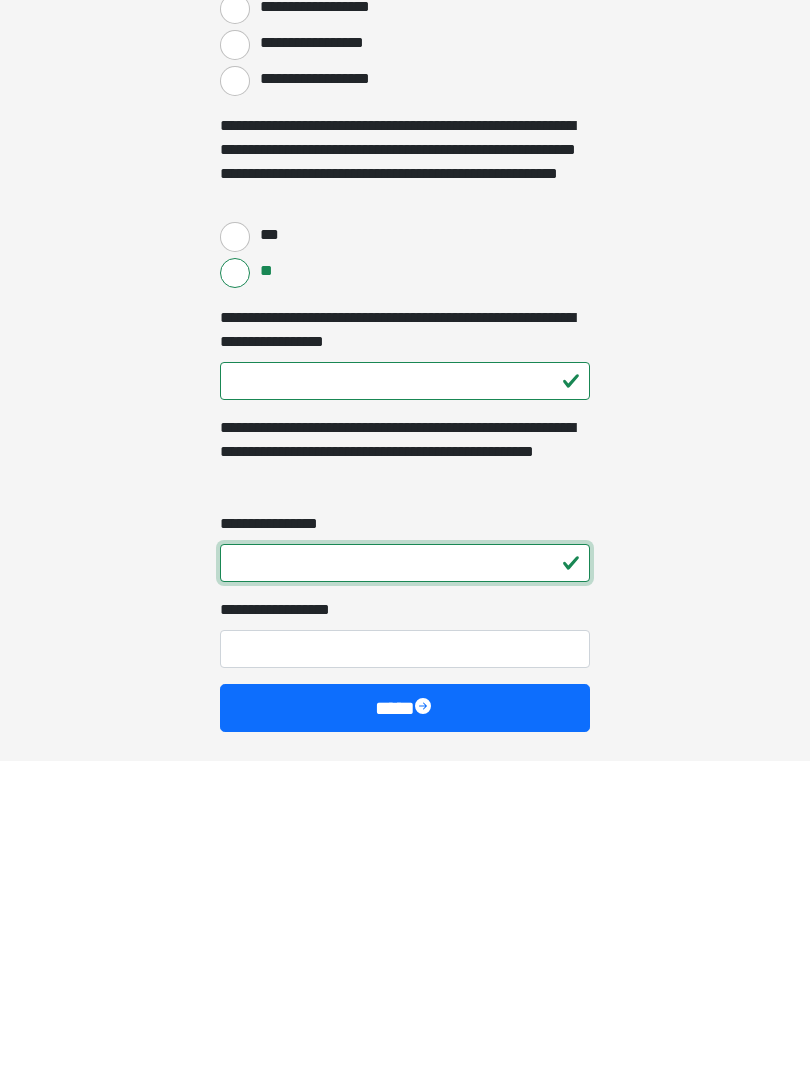 type on "*" 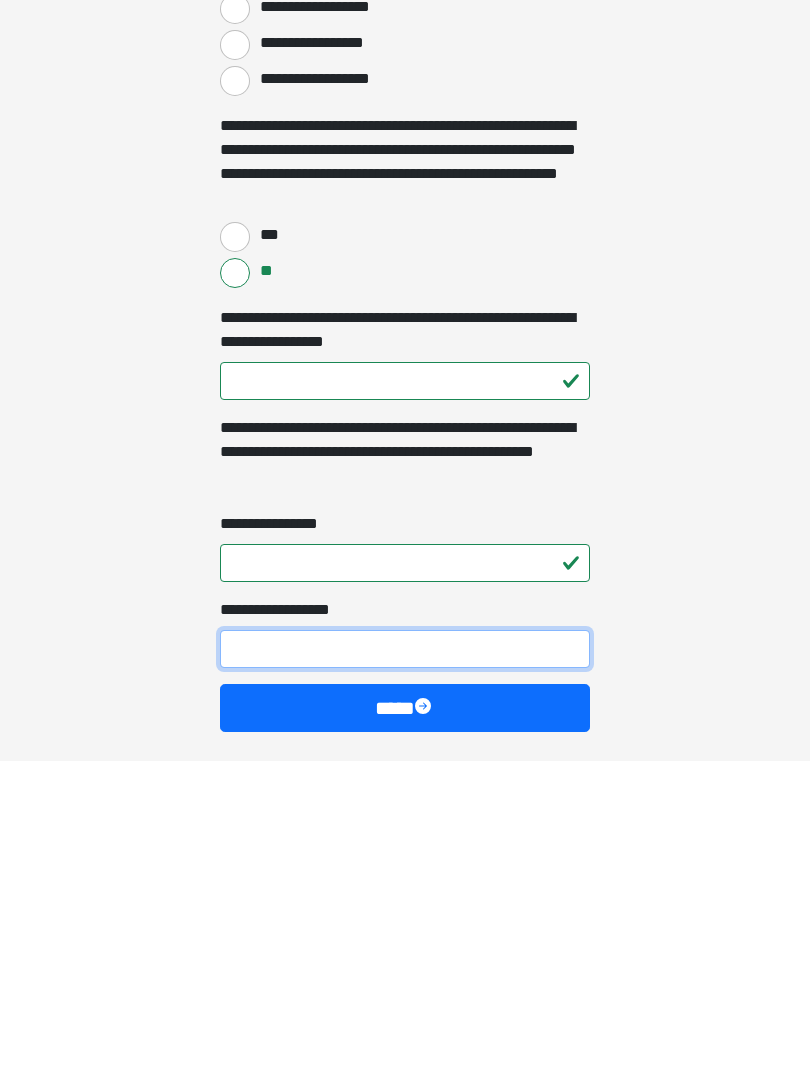 click on "**********" at bounding box center [405, 969] 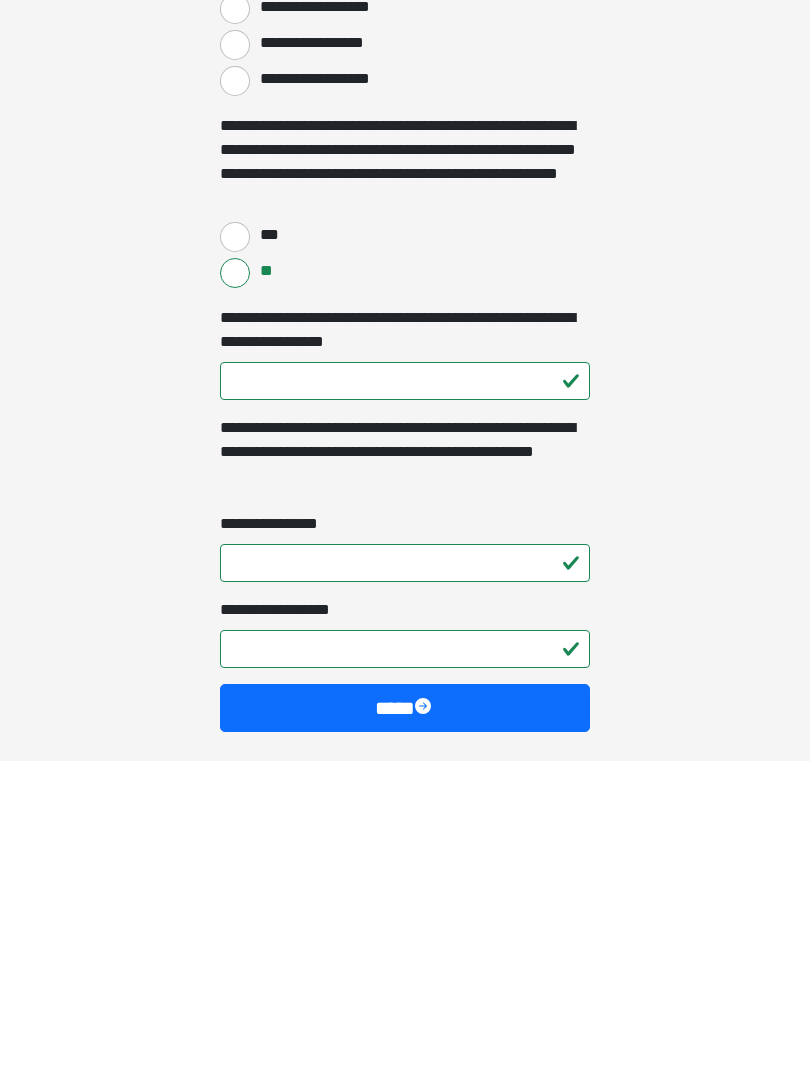 click on "****" at bounding box center [405, 1028] 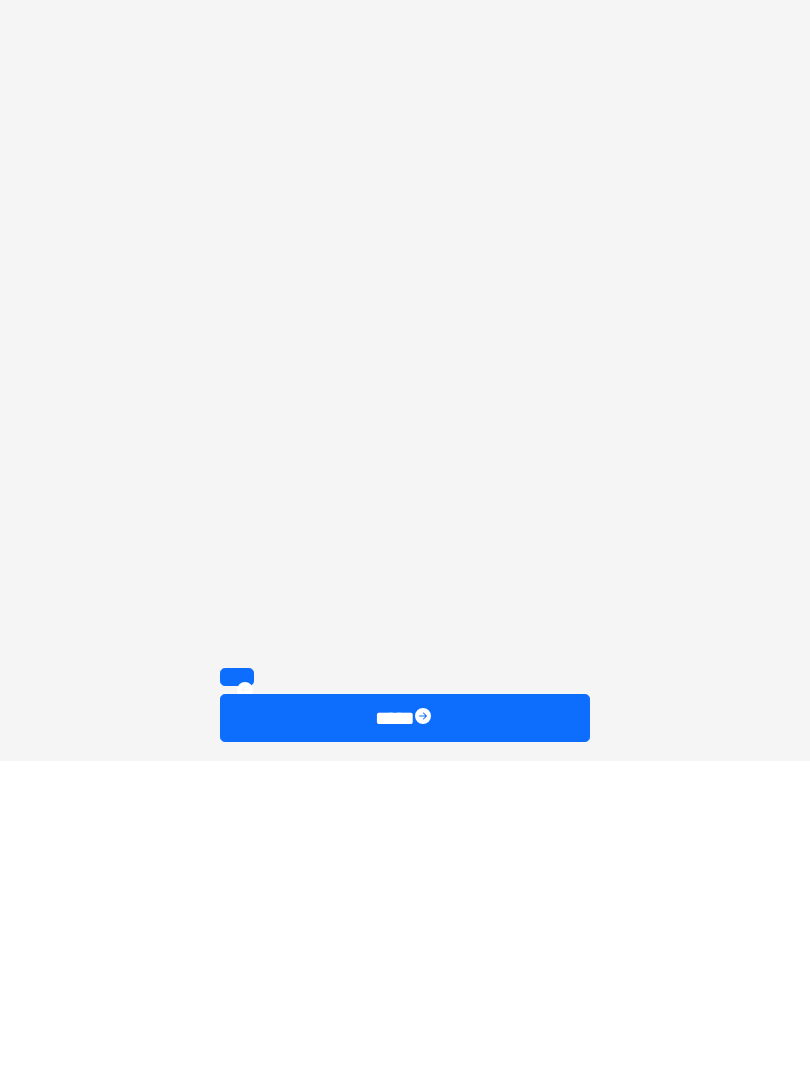 scroll, scrollTop: 1467, scrollLeft: 0, axis: vertical 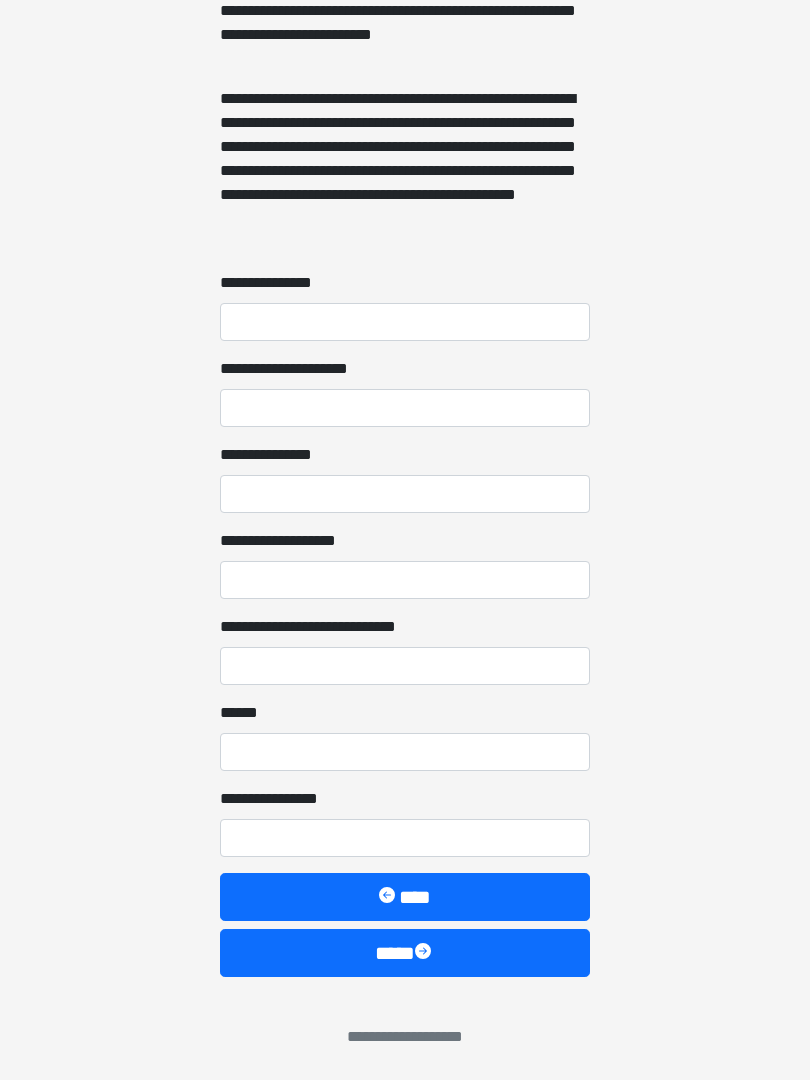 click on "**********" at bounding box center [405, 322] 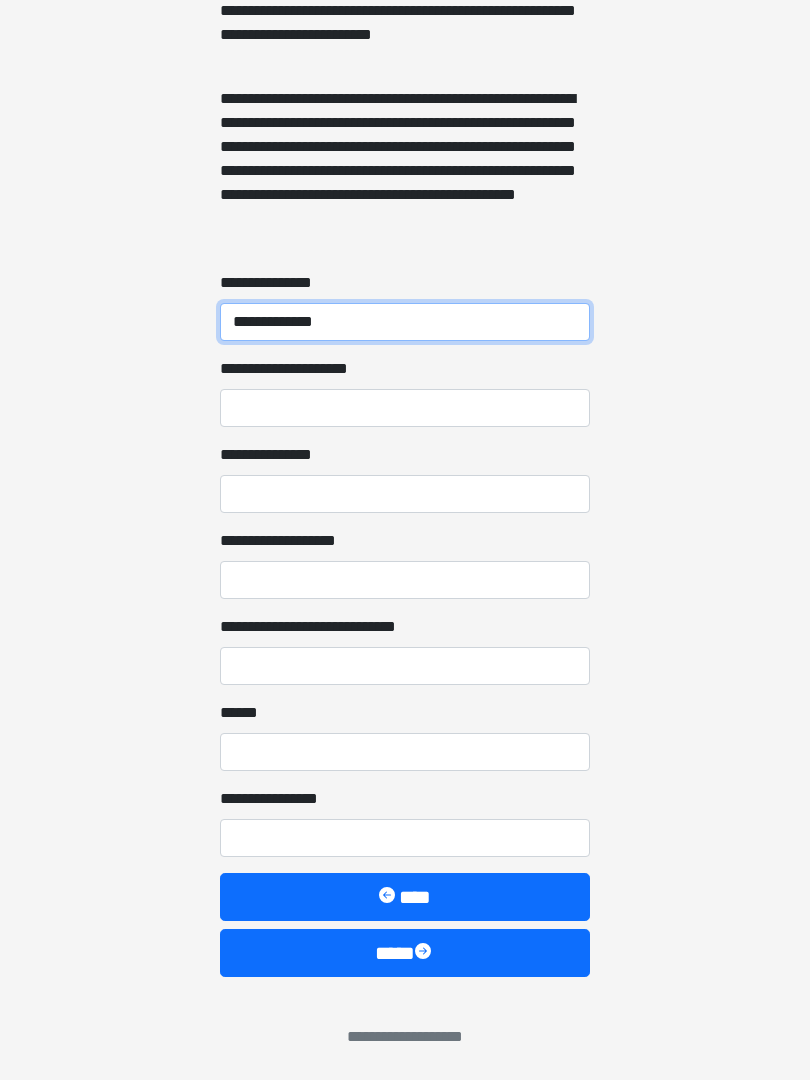 type on "**********" 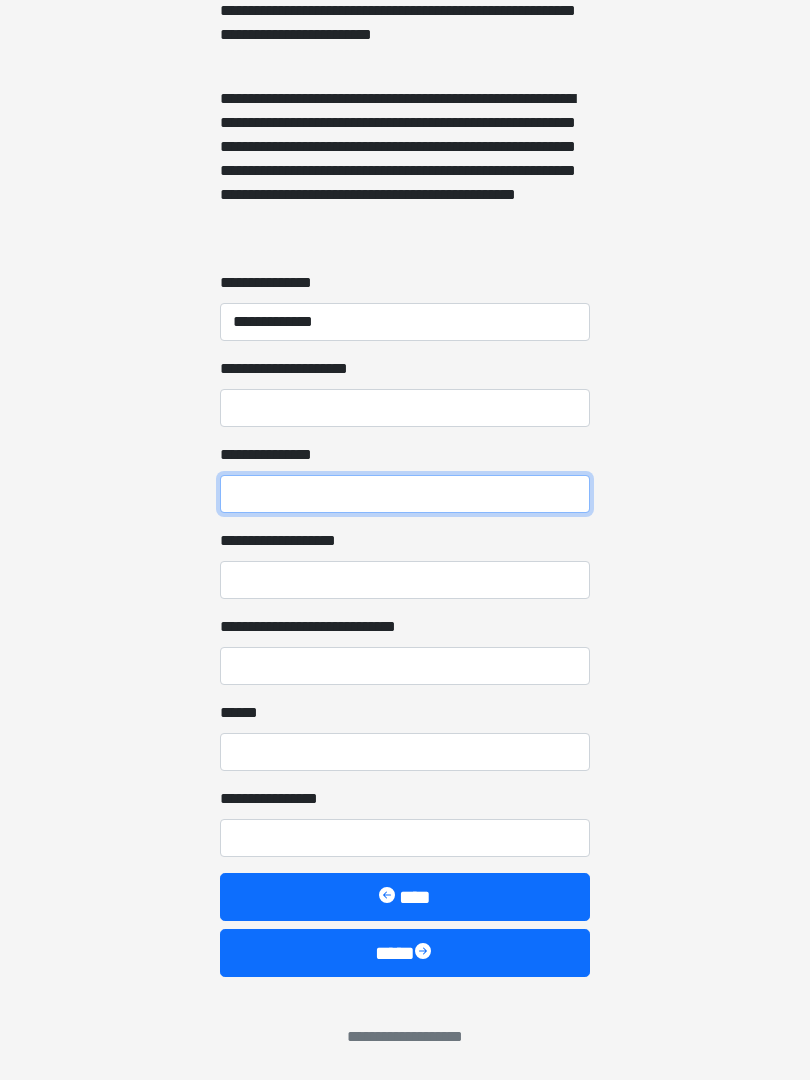 click on "**********" at bounding box center (405, 494) 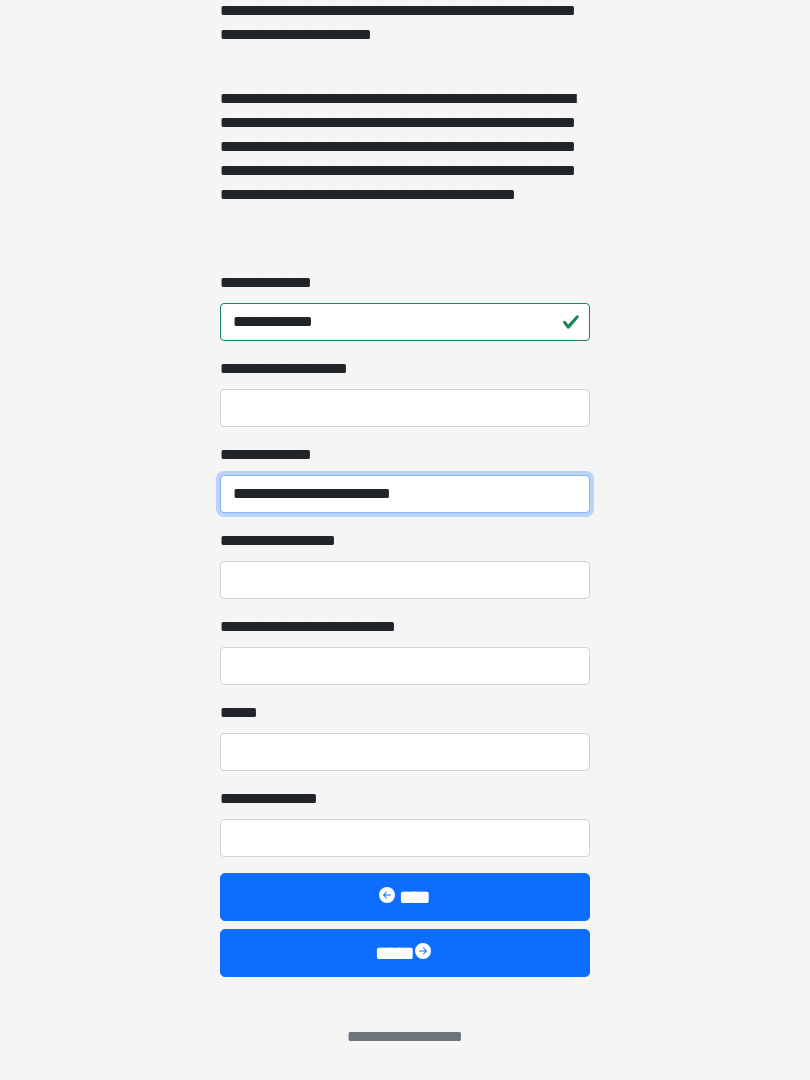 type on "**********" 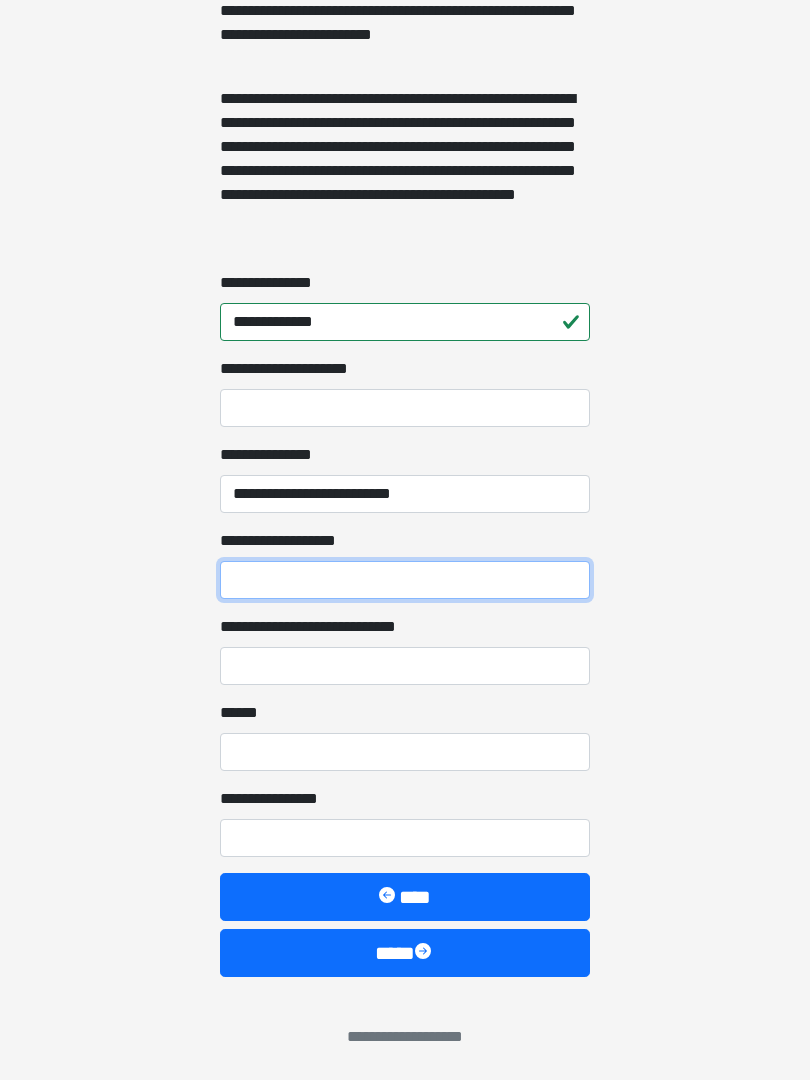click on "**********" at bounding box center (405, 580) 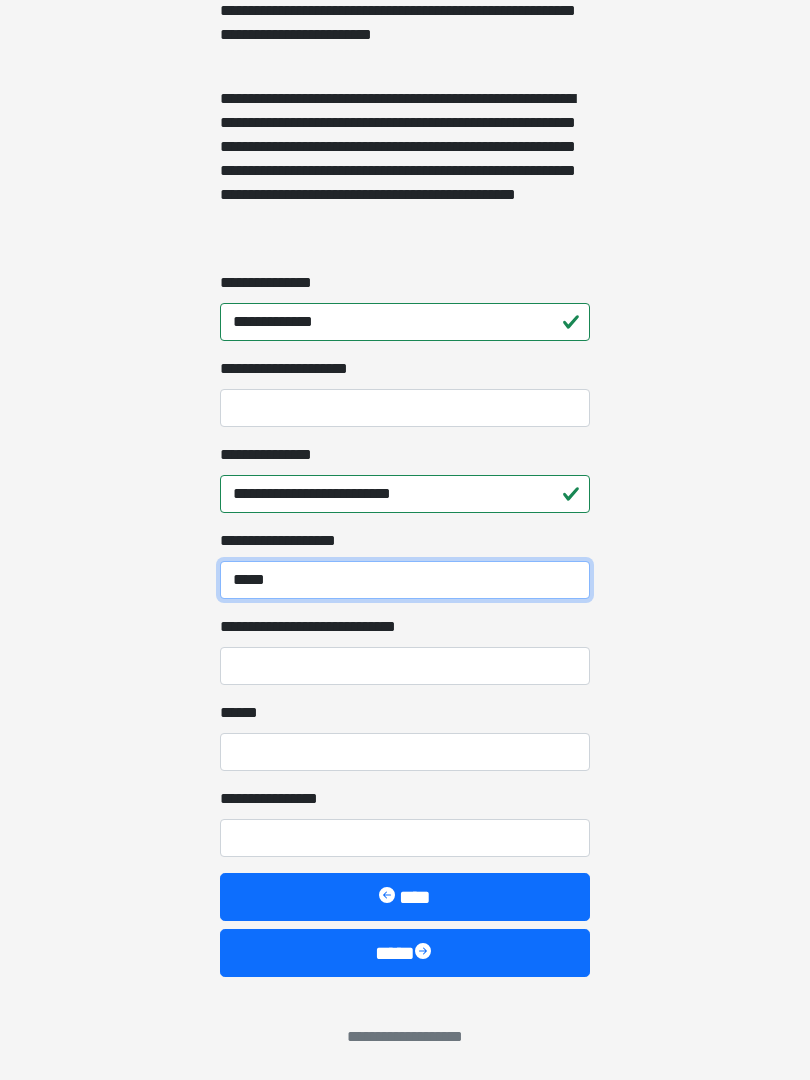 type on "*****" 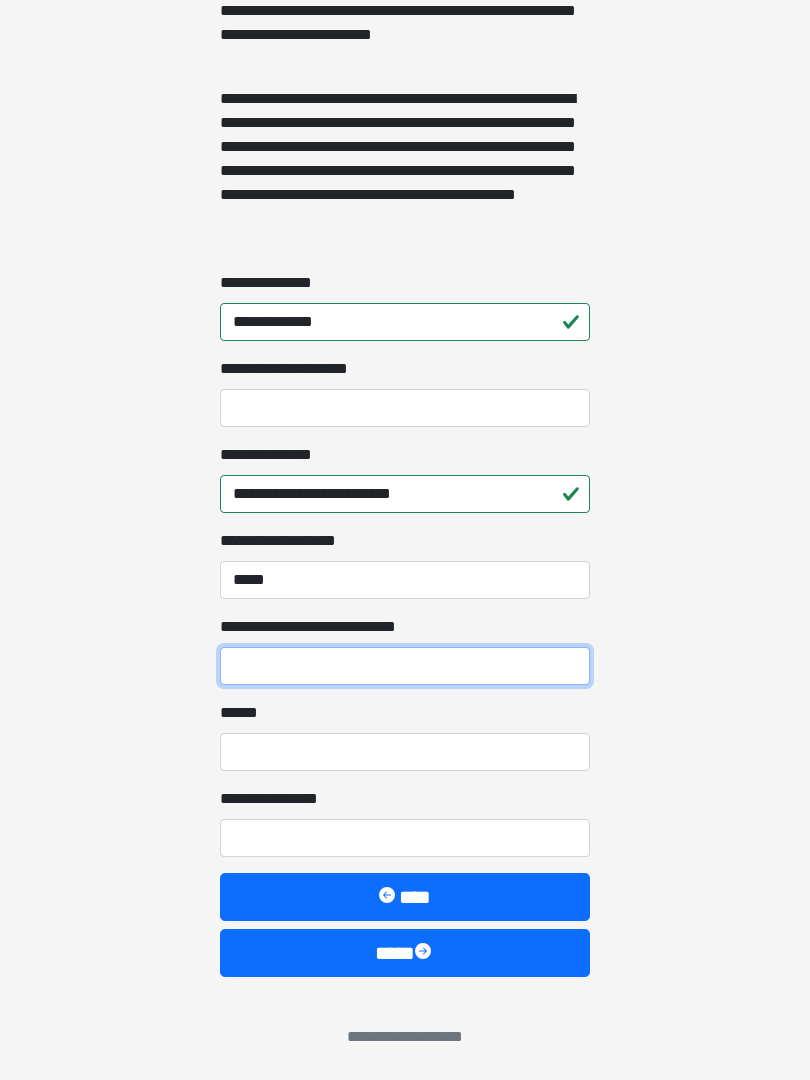 click on "**********" at bounding box center (405, 666) 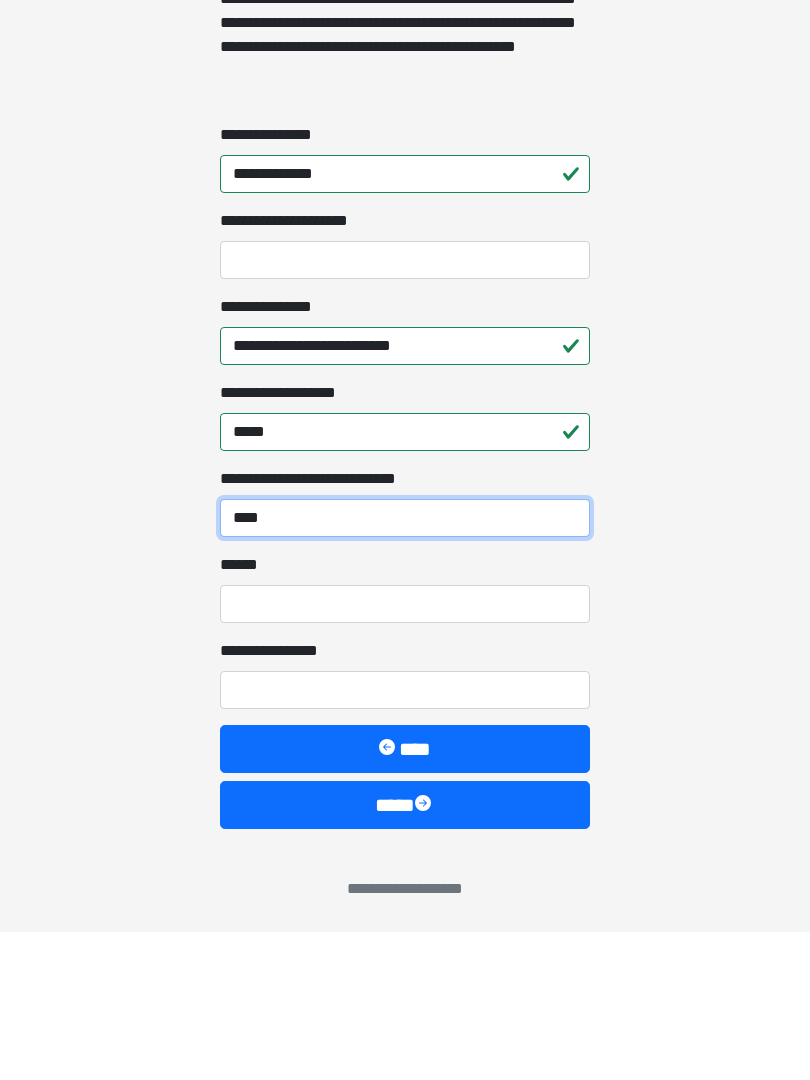 type on "****" 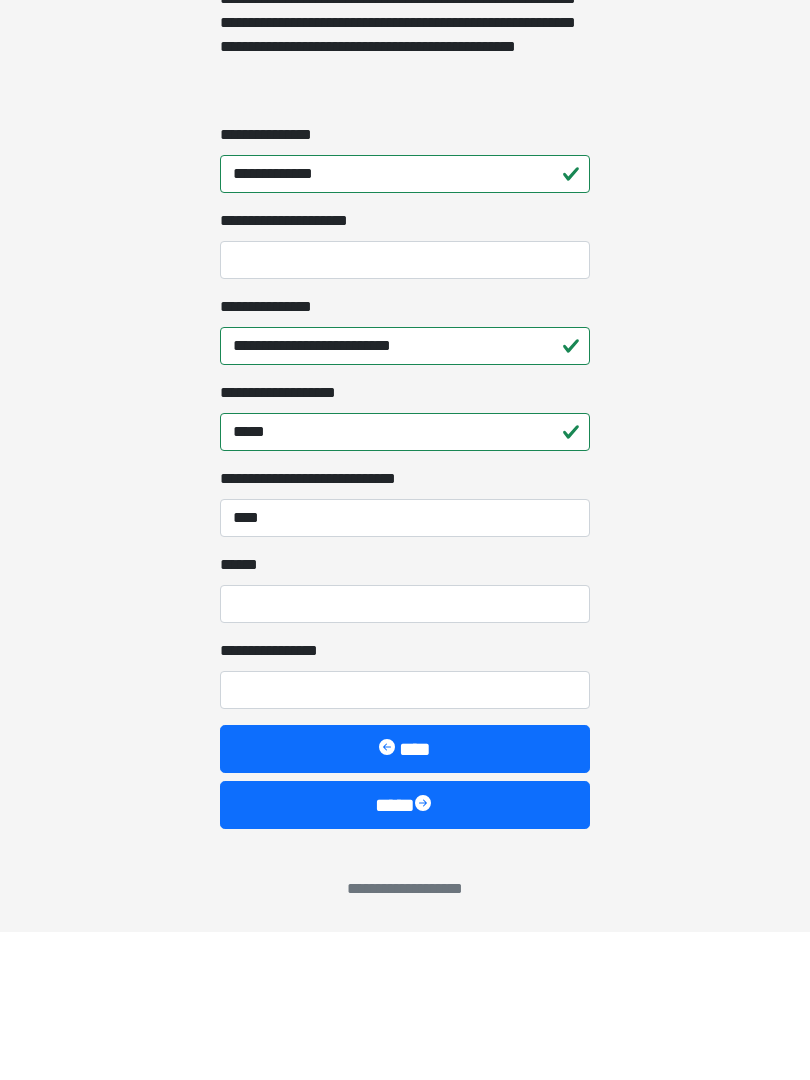 click on "**** *" at bounding box center (405, 752) 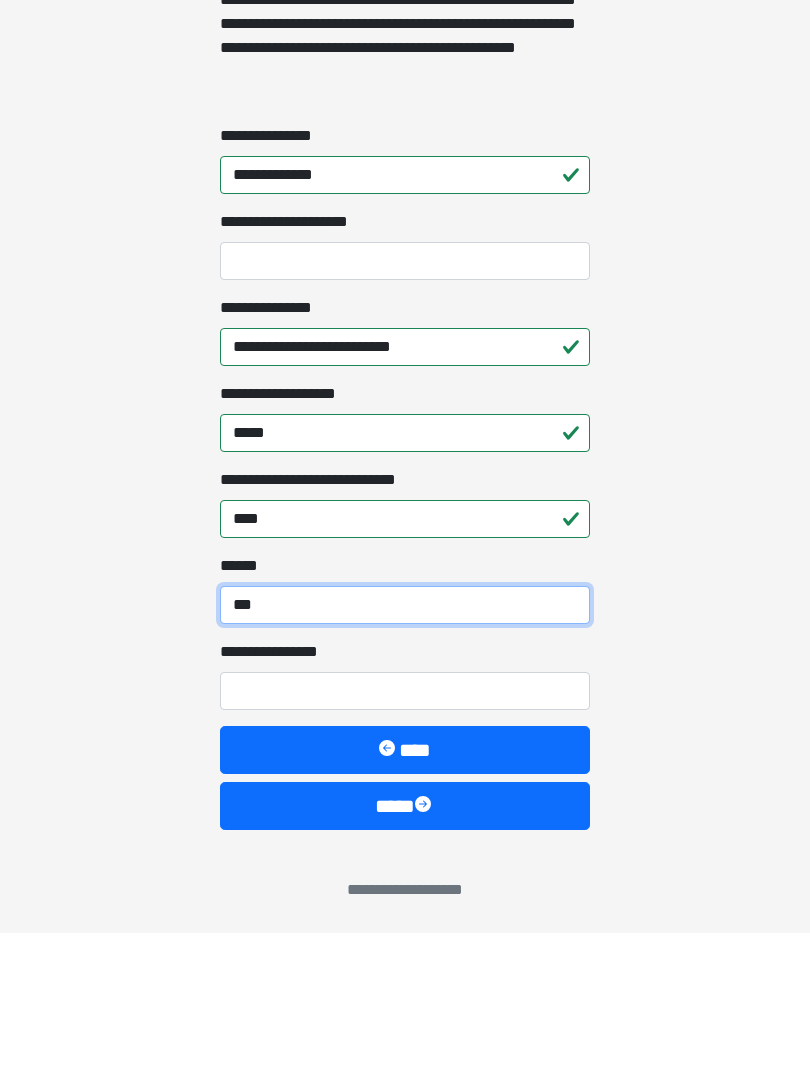 type on "***" 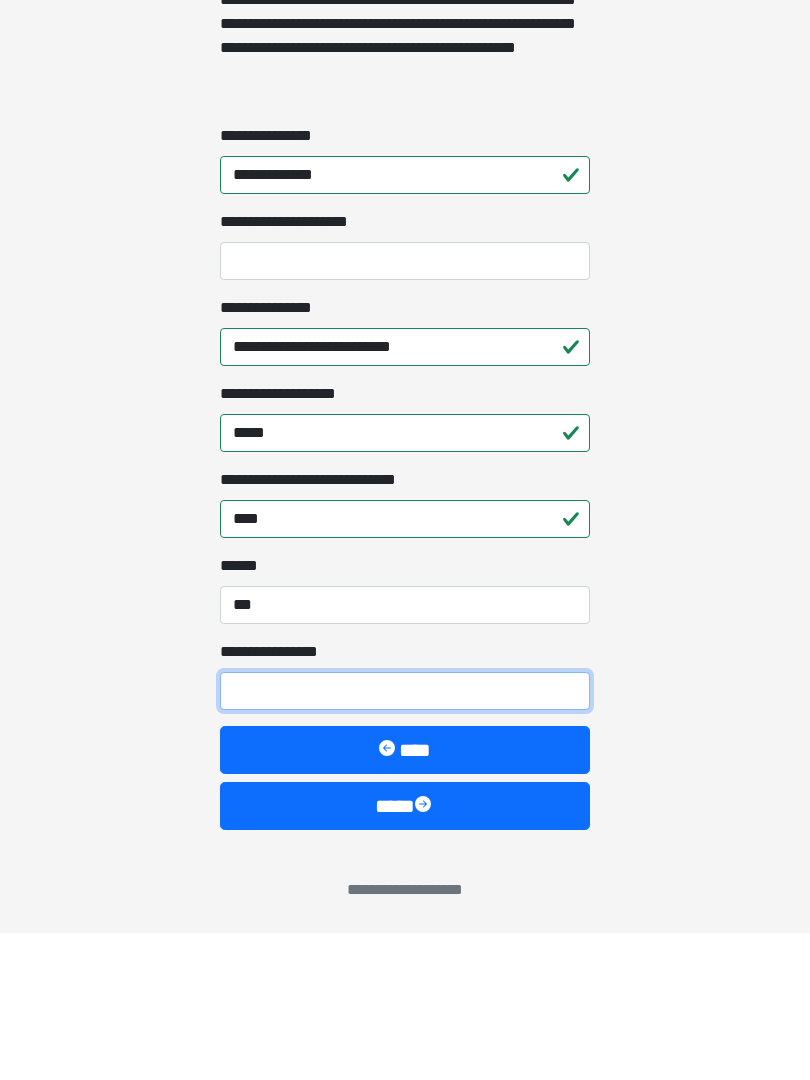 click on "**********" at bounding box center (405, 838) 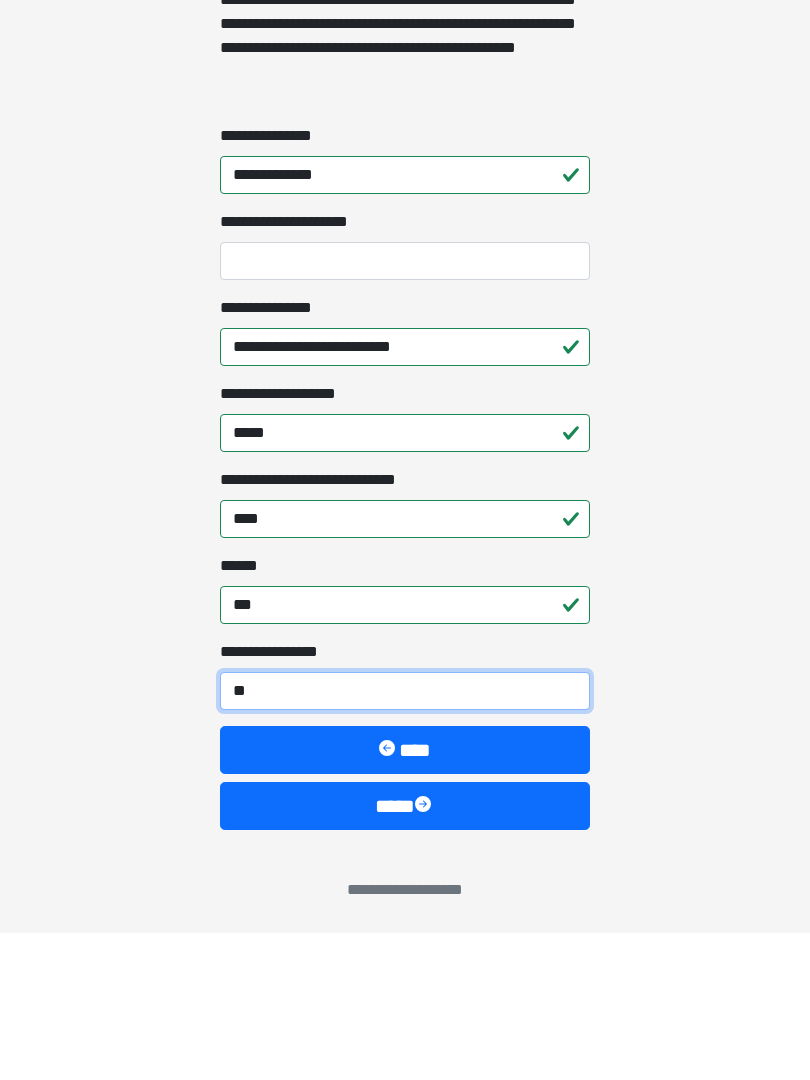 type on "*" 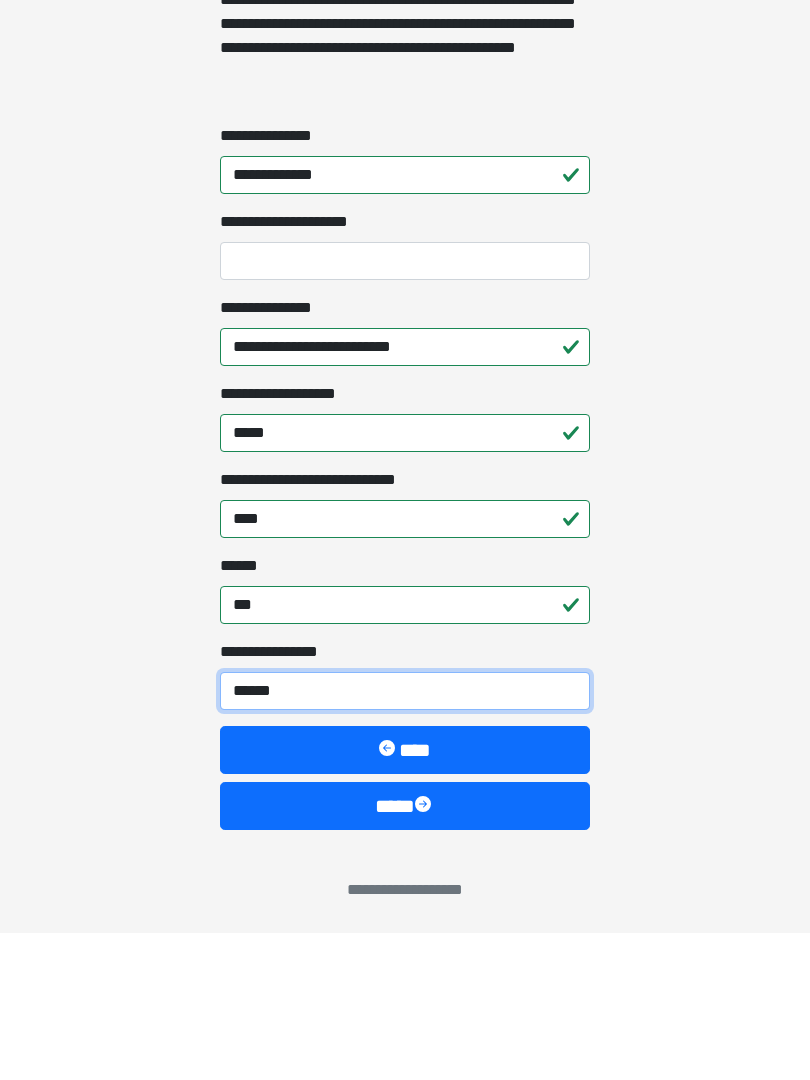 type on "*******" 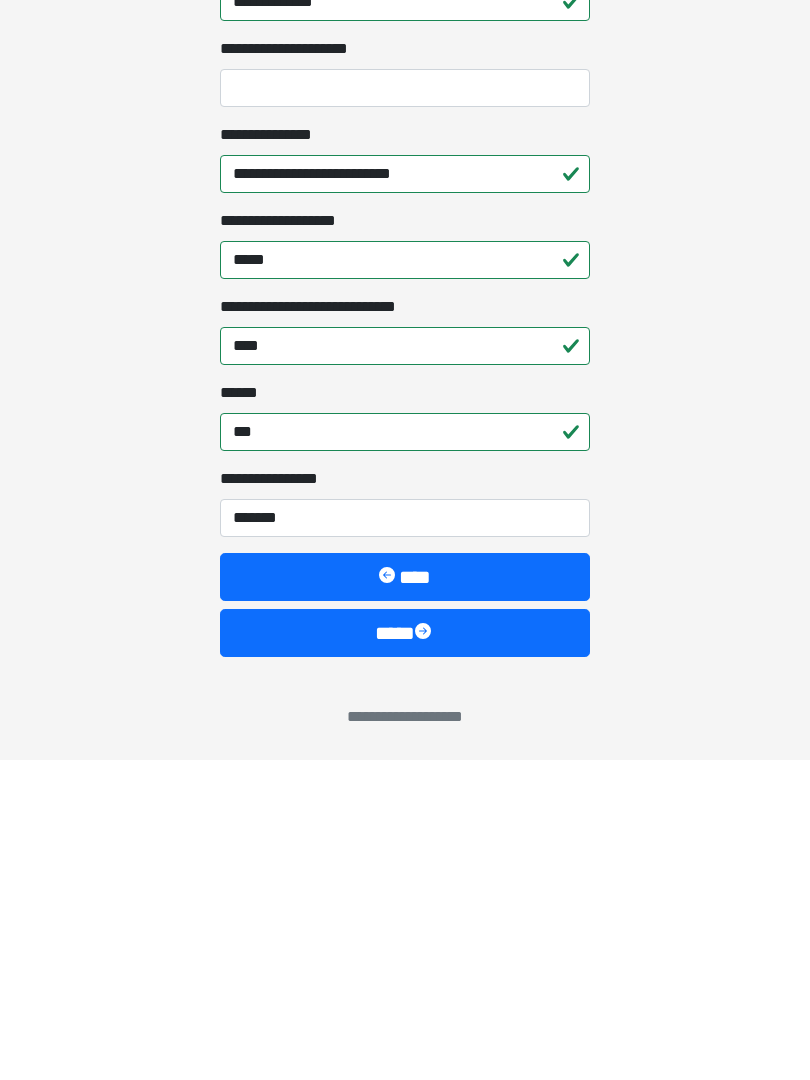 click on "****" at bounding box center (405, 953) 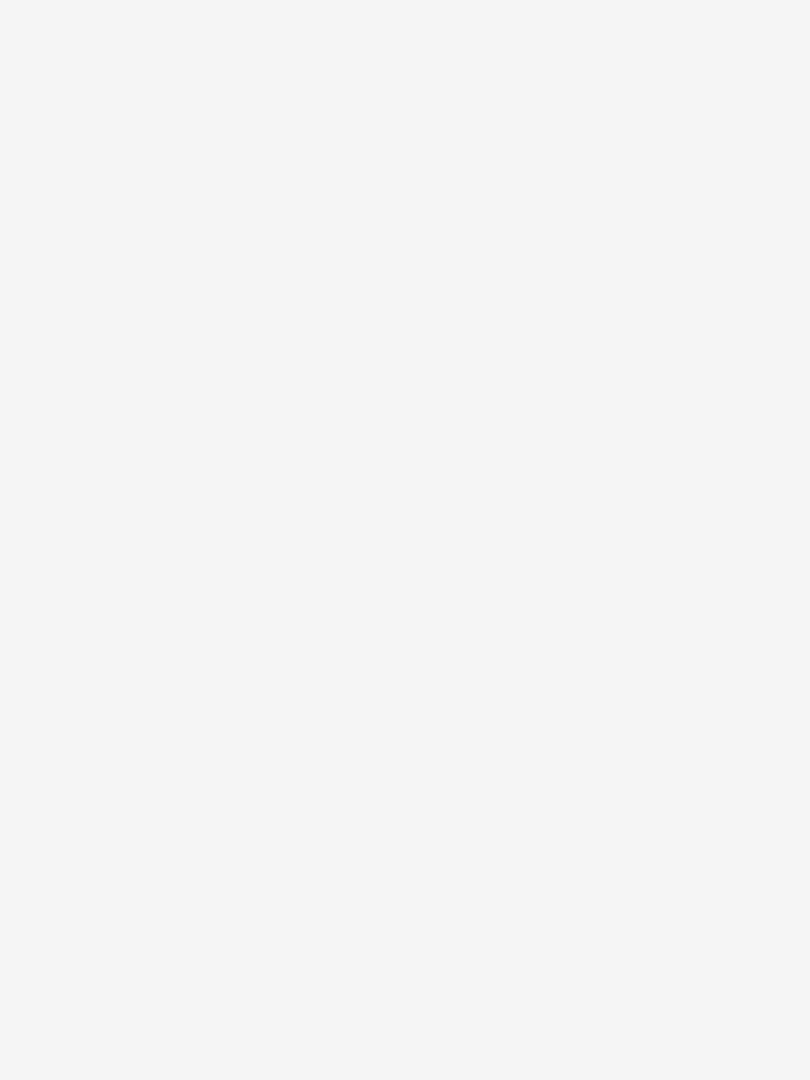scroll, scrollTop: 0, scrollLeft: 0, axis: both 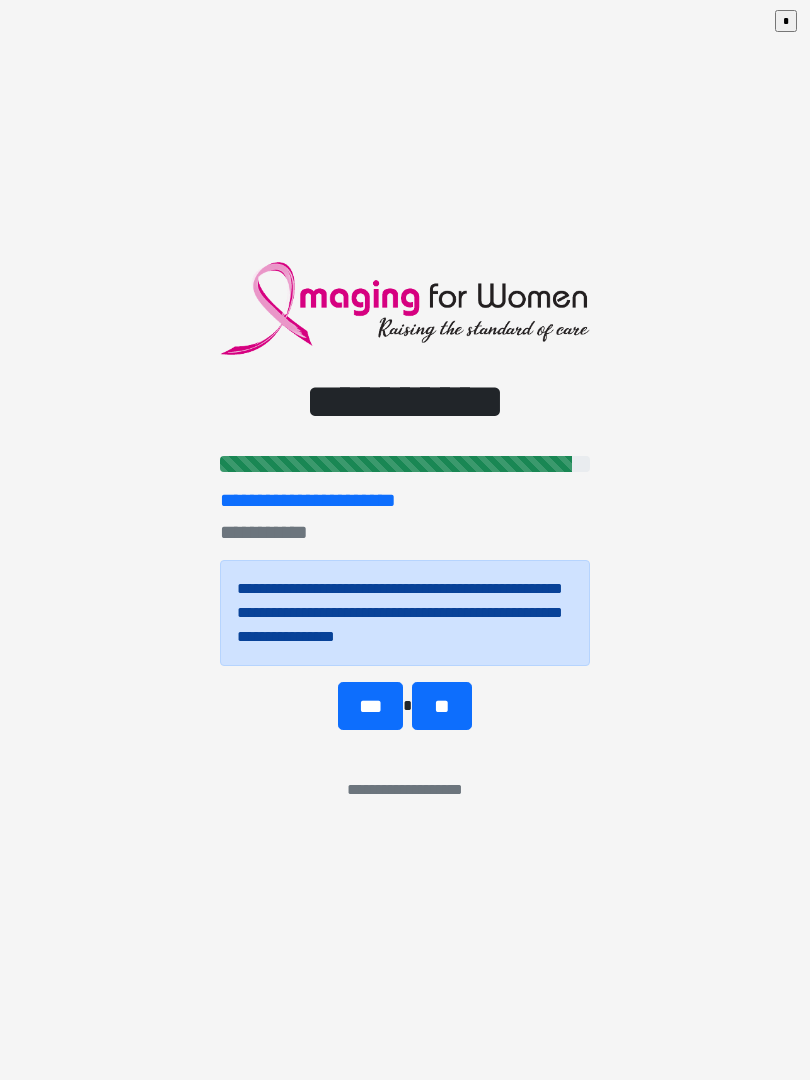 click on "**" at bounding box center (441, 706) 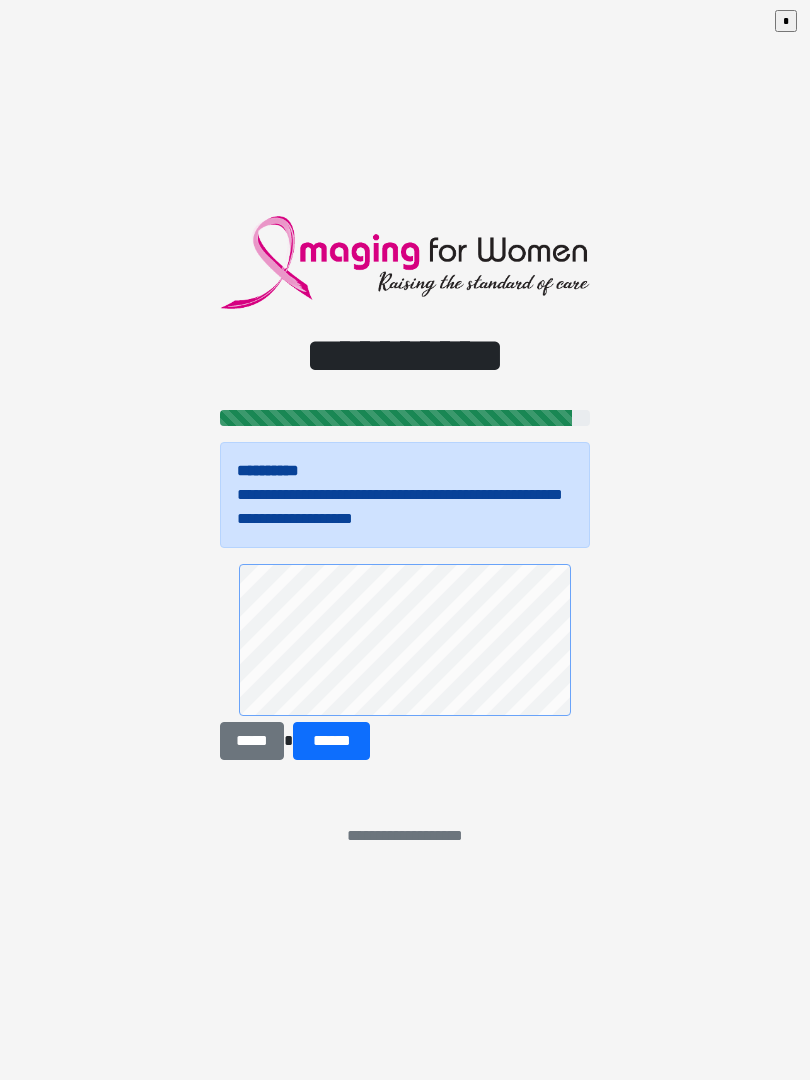 click on "******" at bounding box center [331, 741] 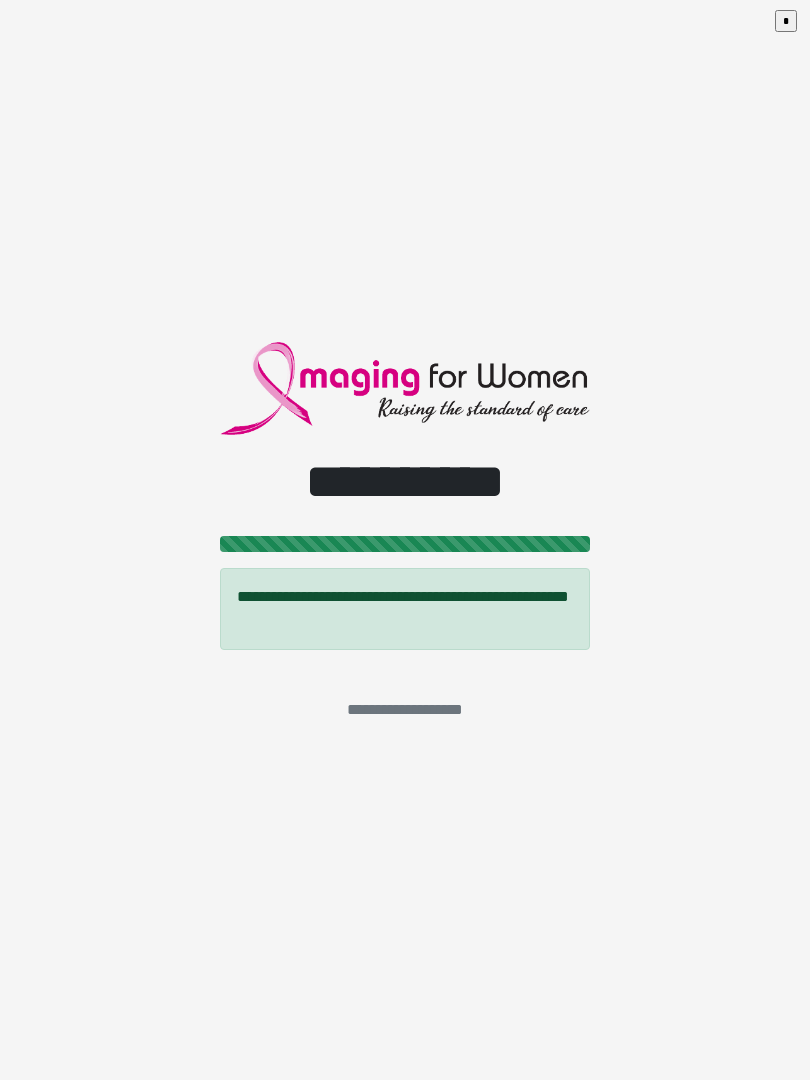 click on "**********" at bounding box center [405, 629] 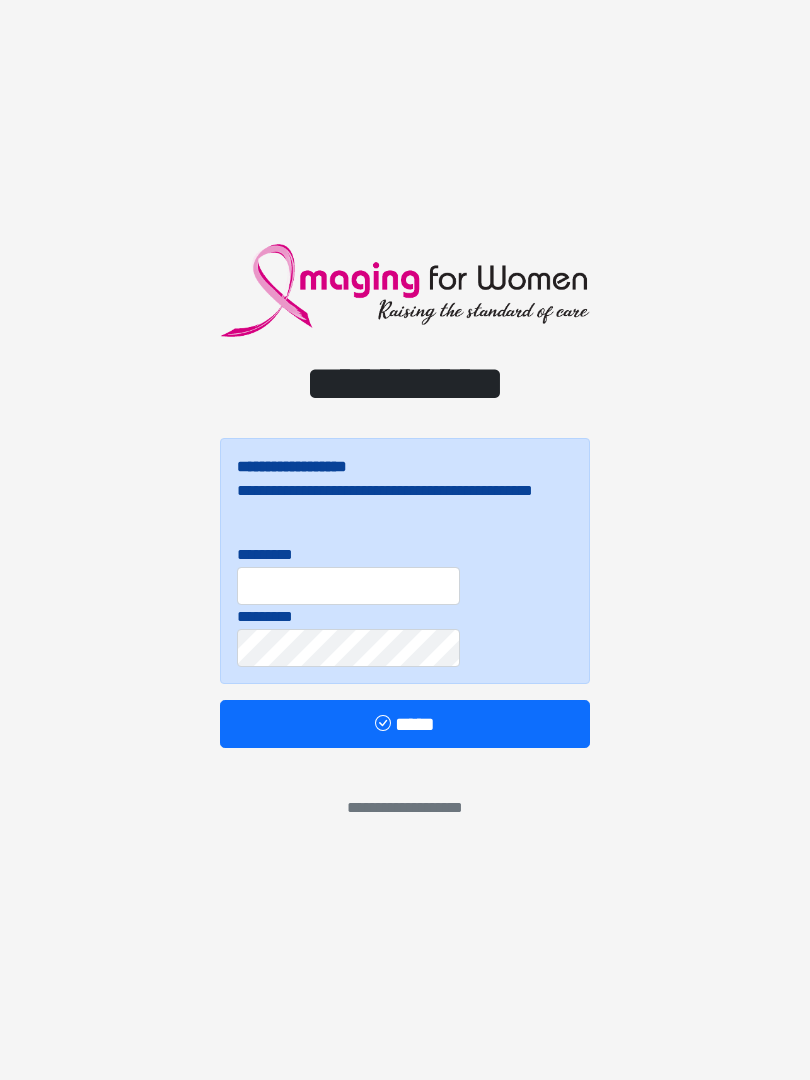 scroll, scrollTop: 0, scrollLeft: 0, axis: both 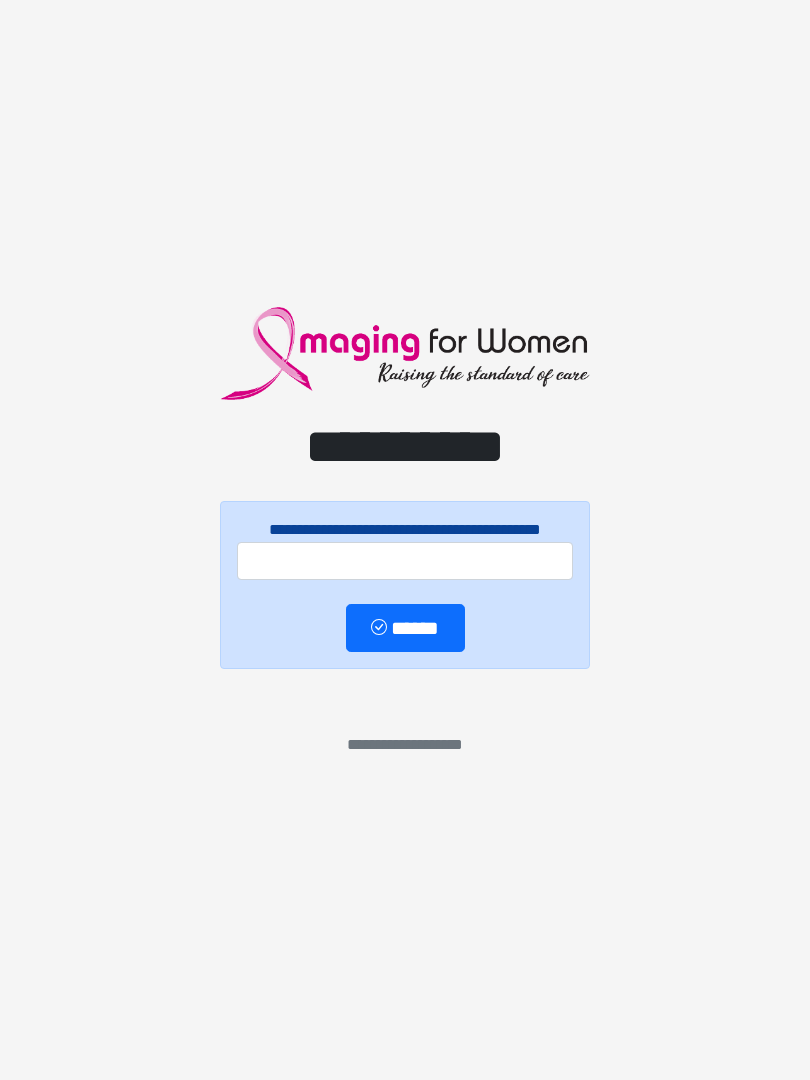click on "**********" at bounding box center (405, 540) 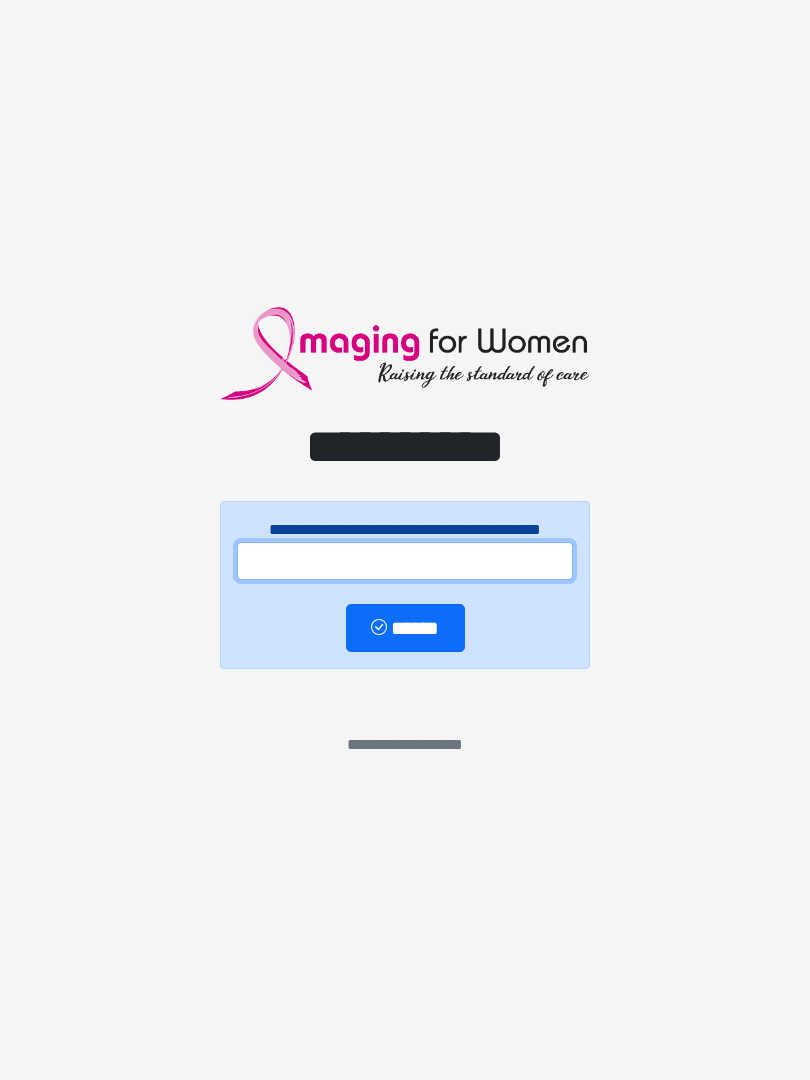 click at bounding box center (405, 561) 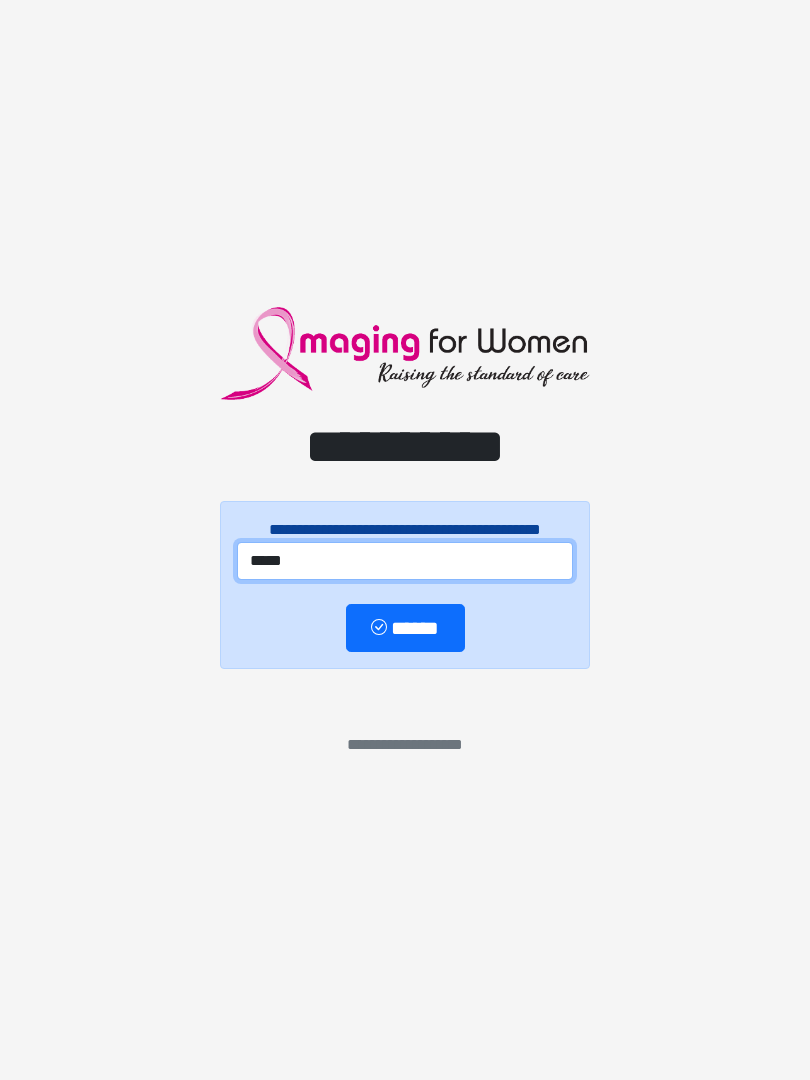 type on "*****" 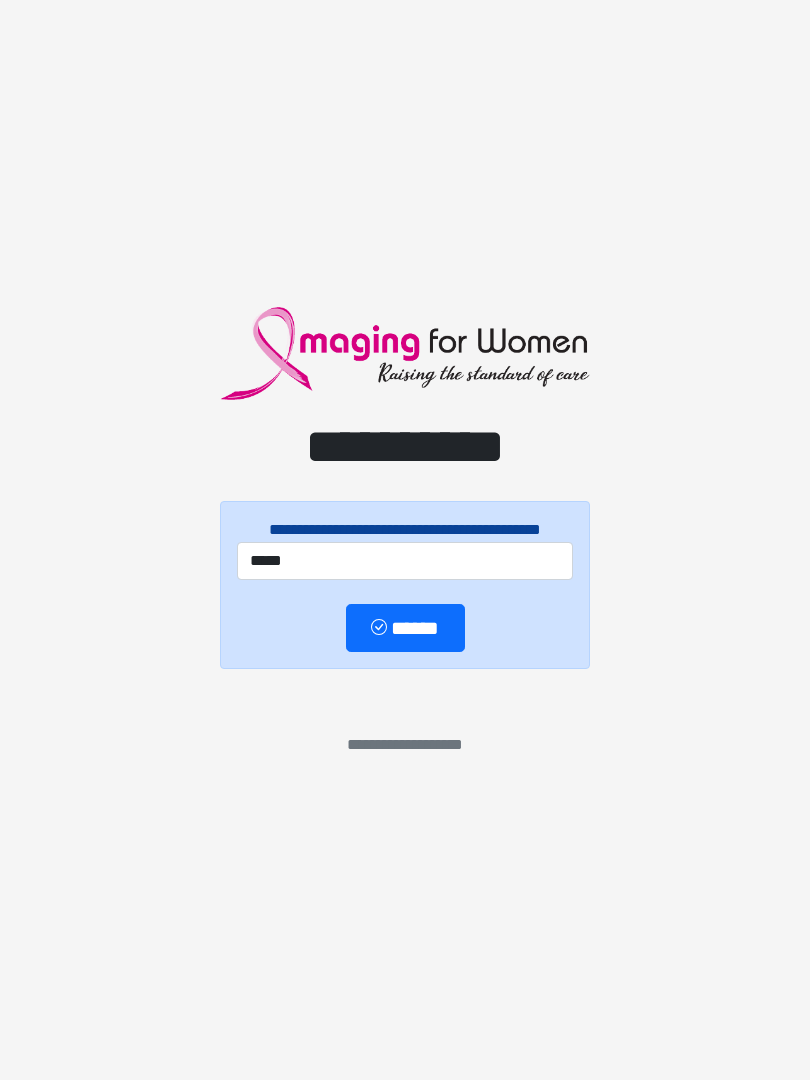 click on "******" at bounding box center (405, 628) 